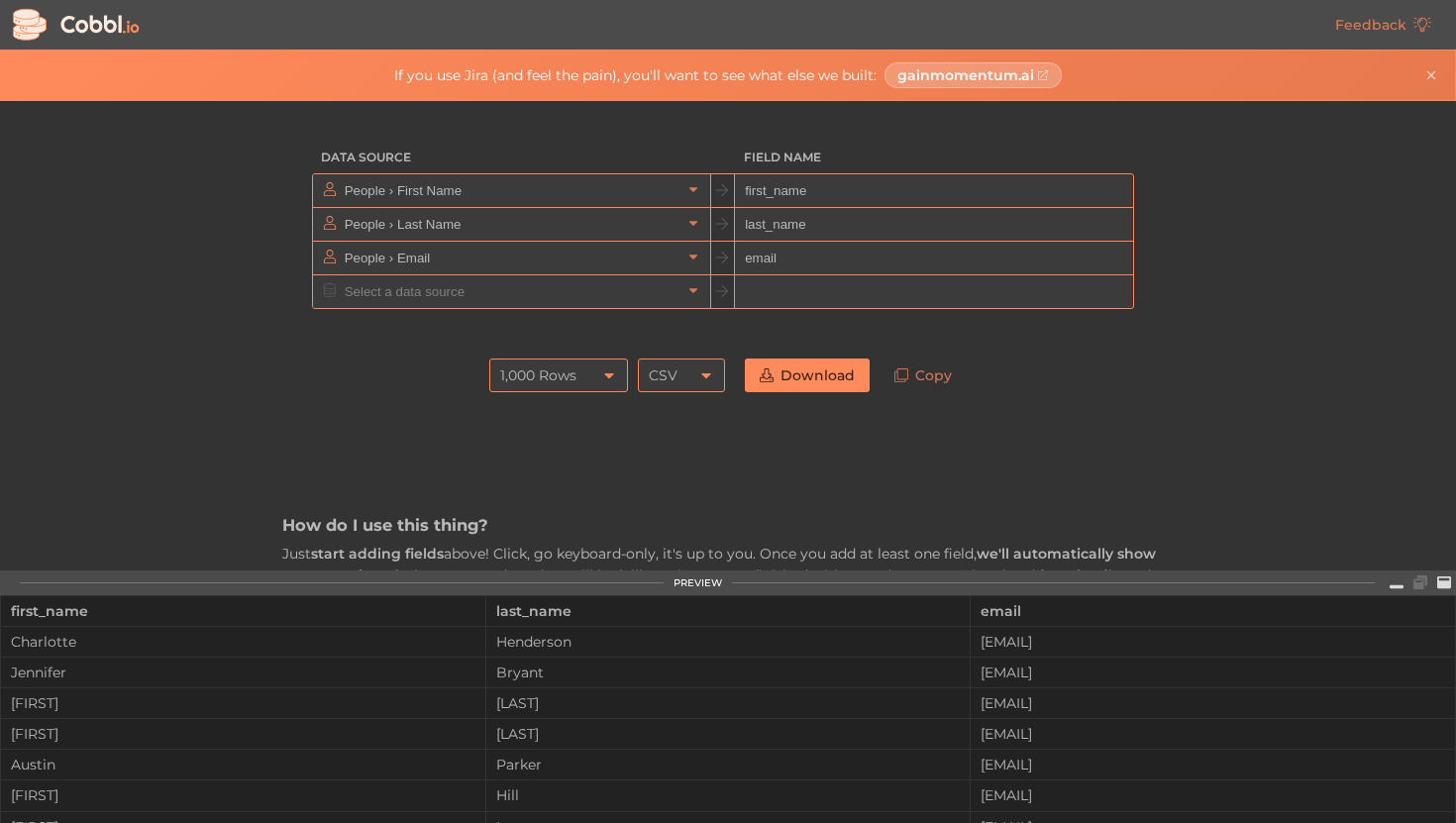 scroll, scrollTop: 0, scrollLeft: 0, axis: both 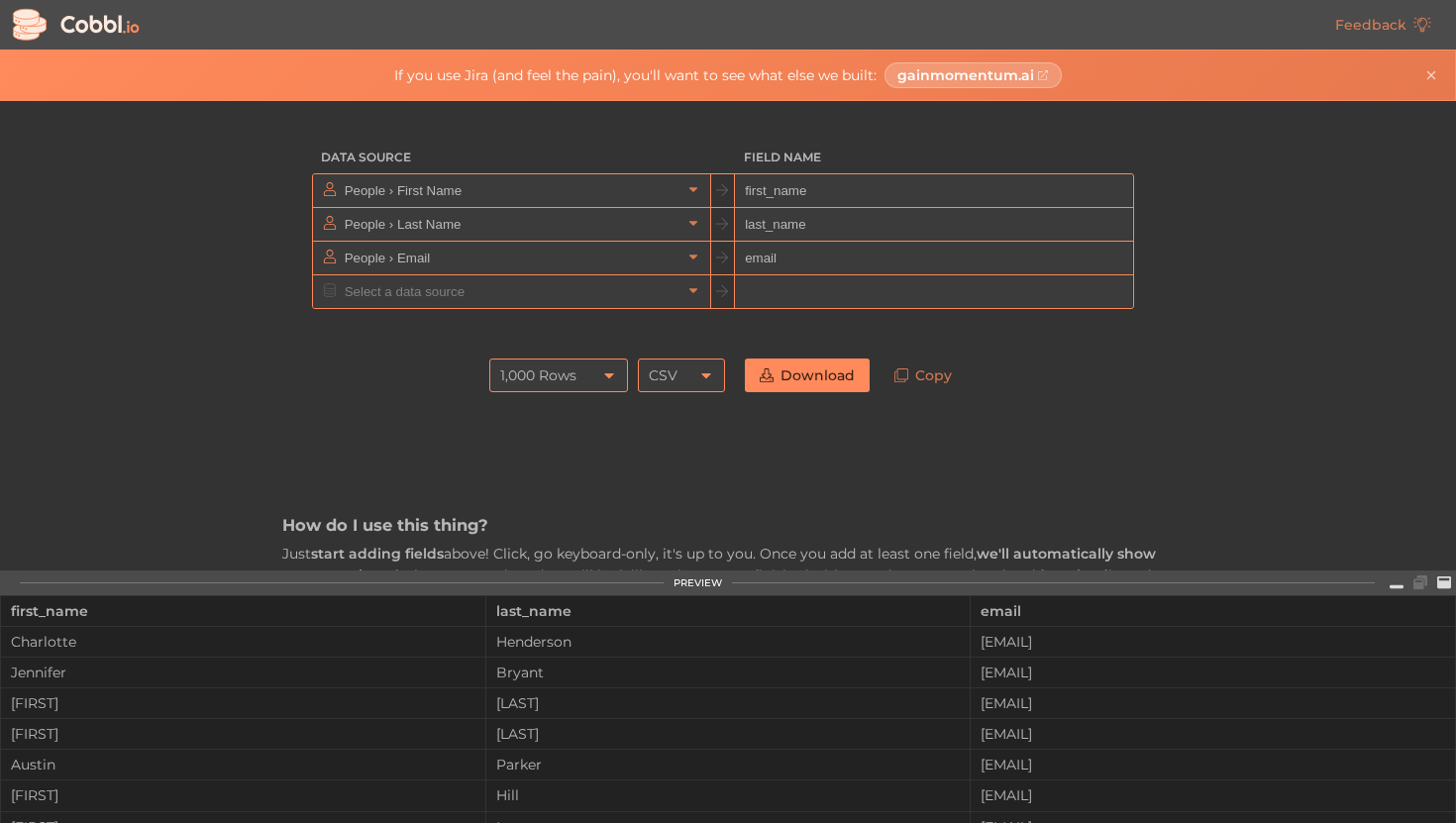 click 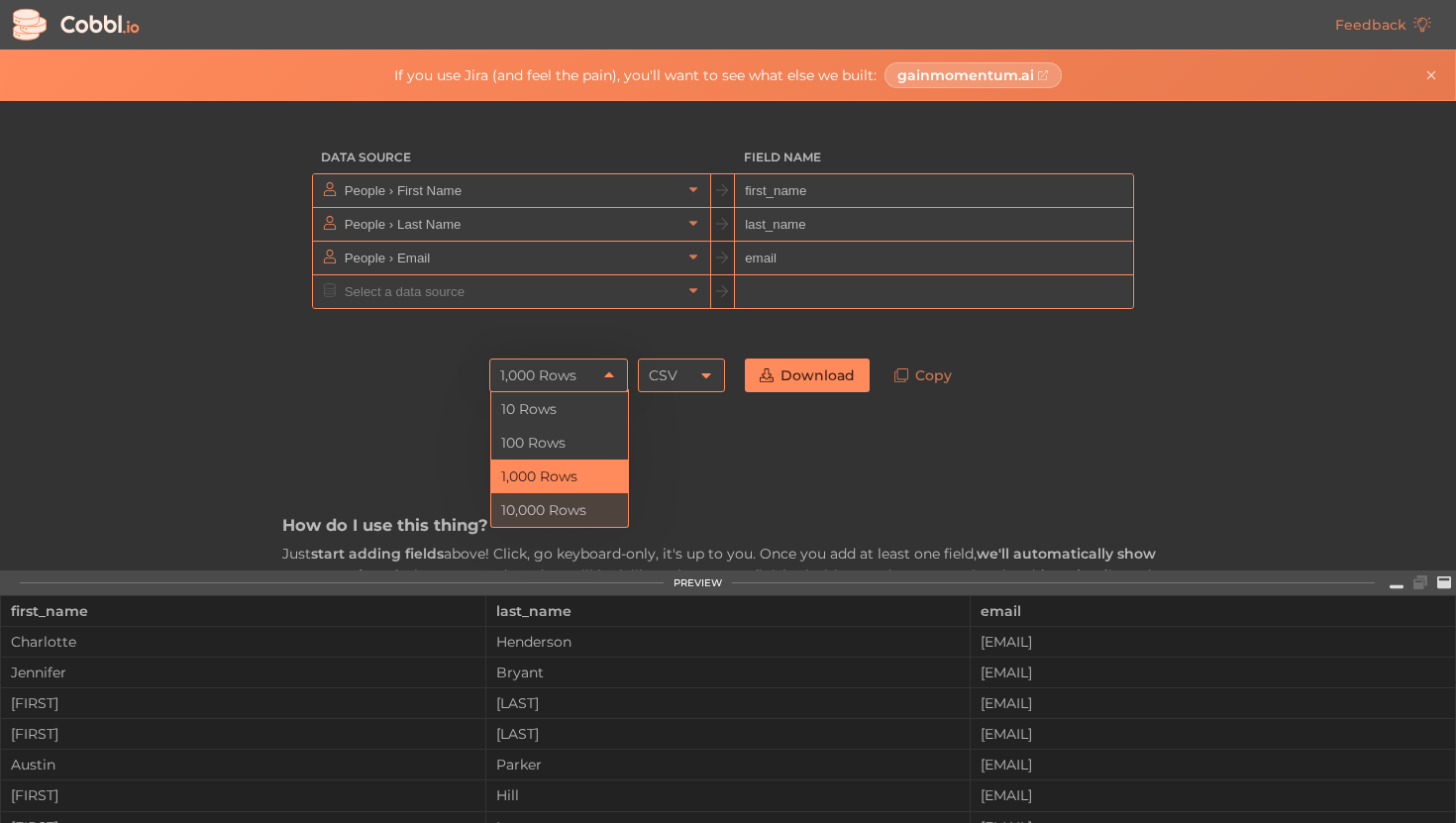 click on "10,000 Rows" at bounding box center [560, 510] 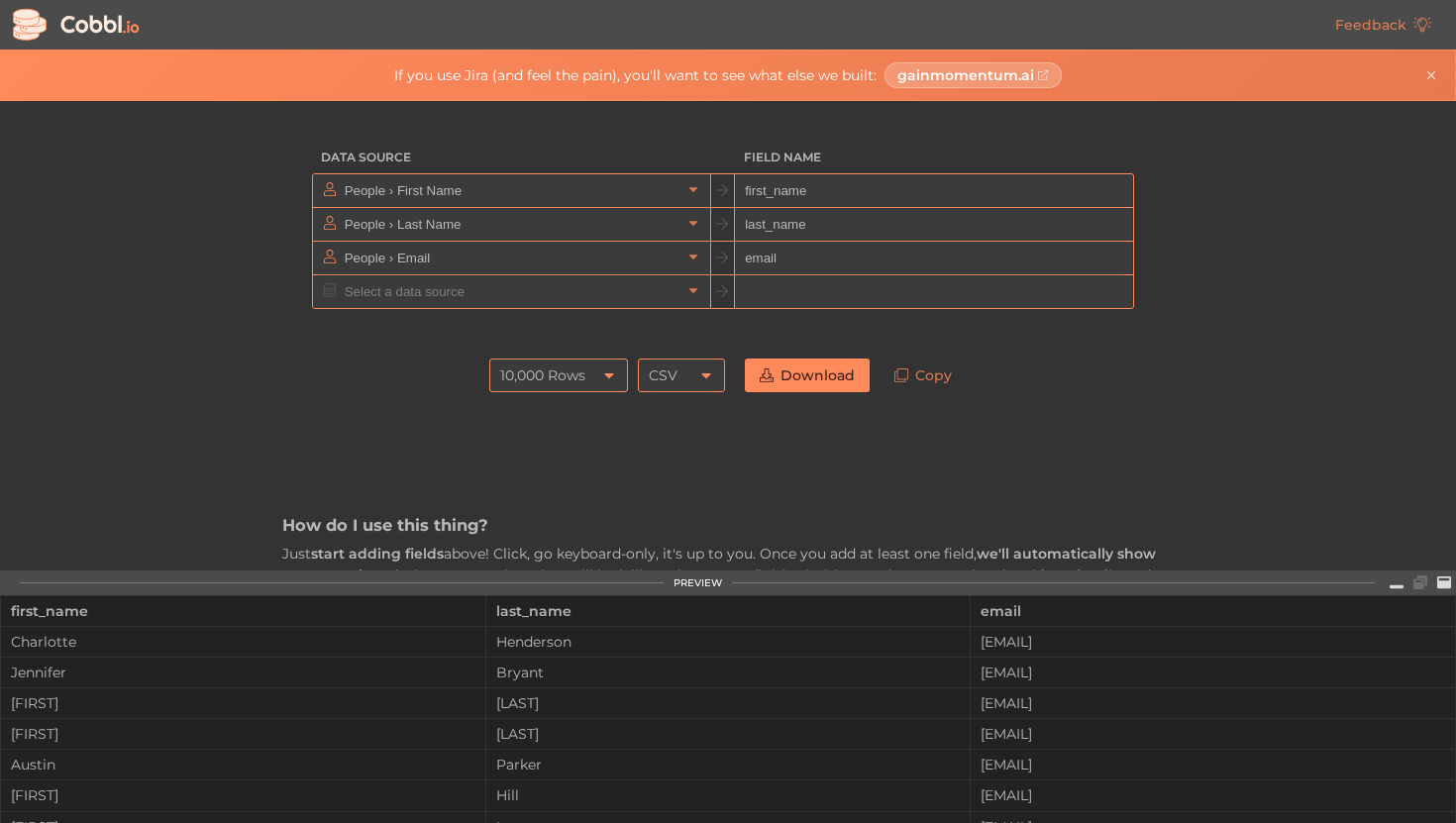 click 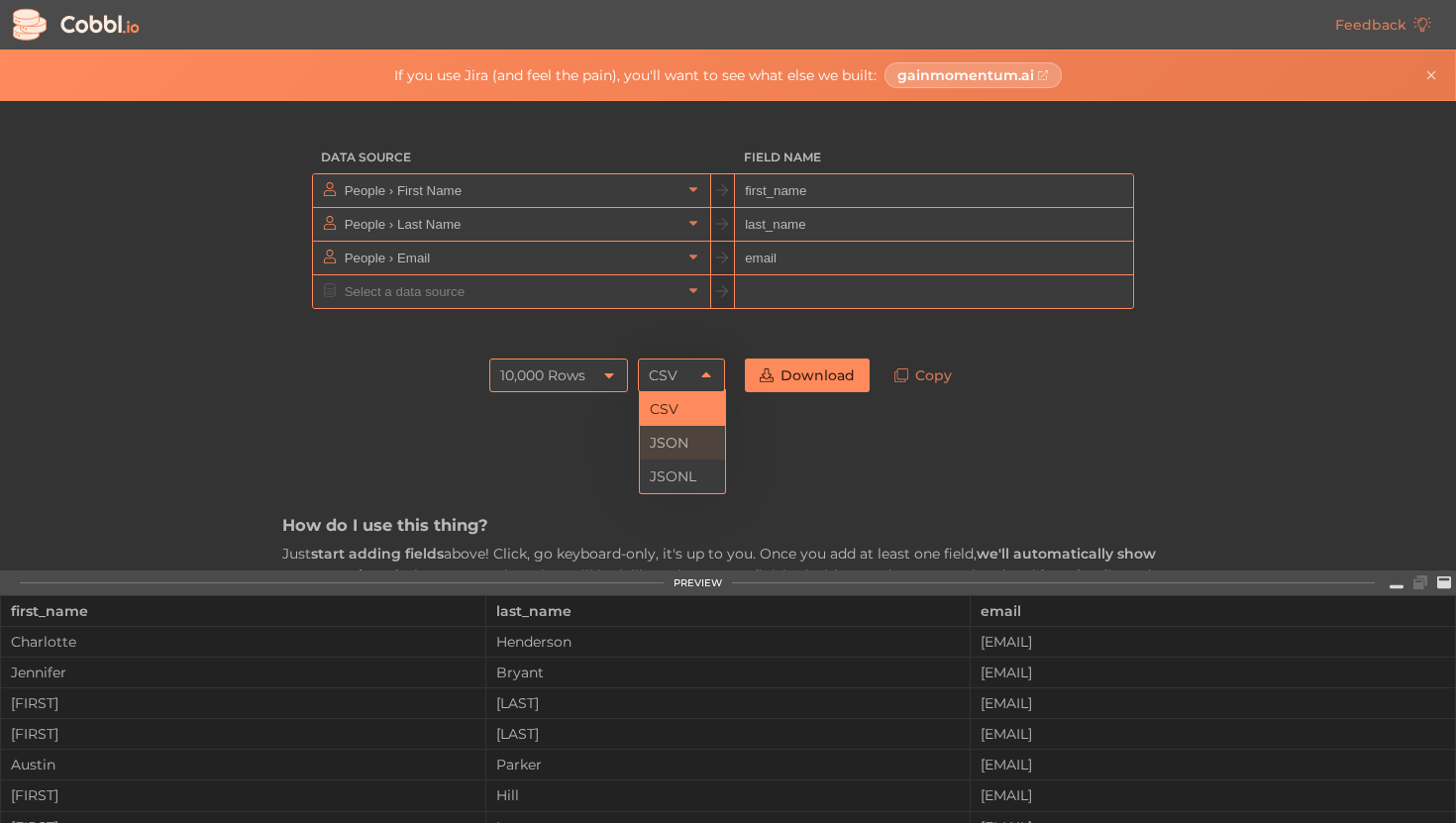 click on "JSON" at bounding box center [682, 443] 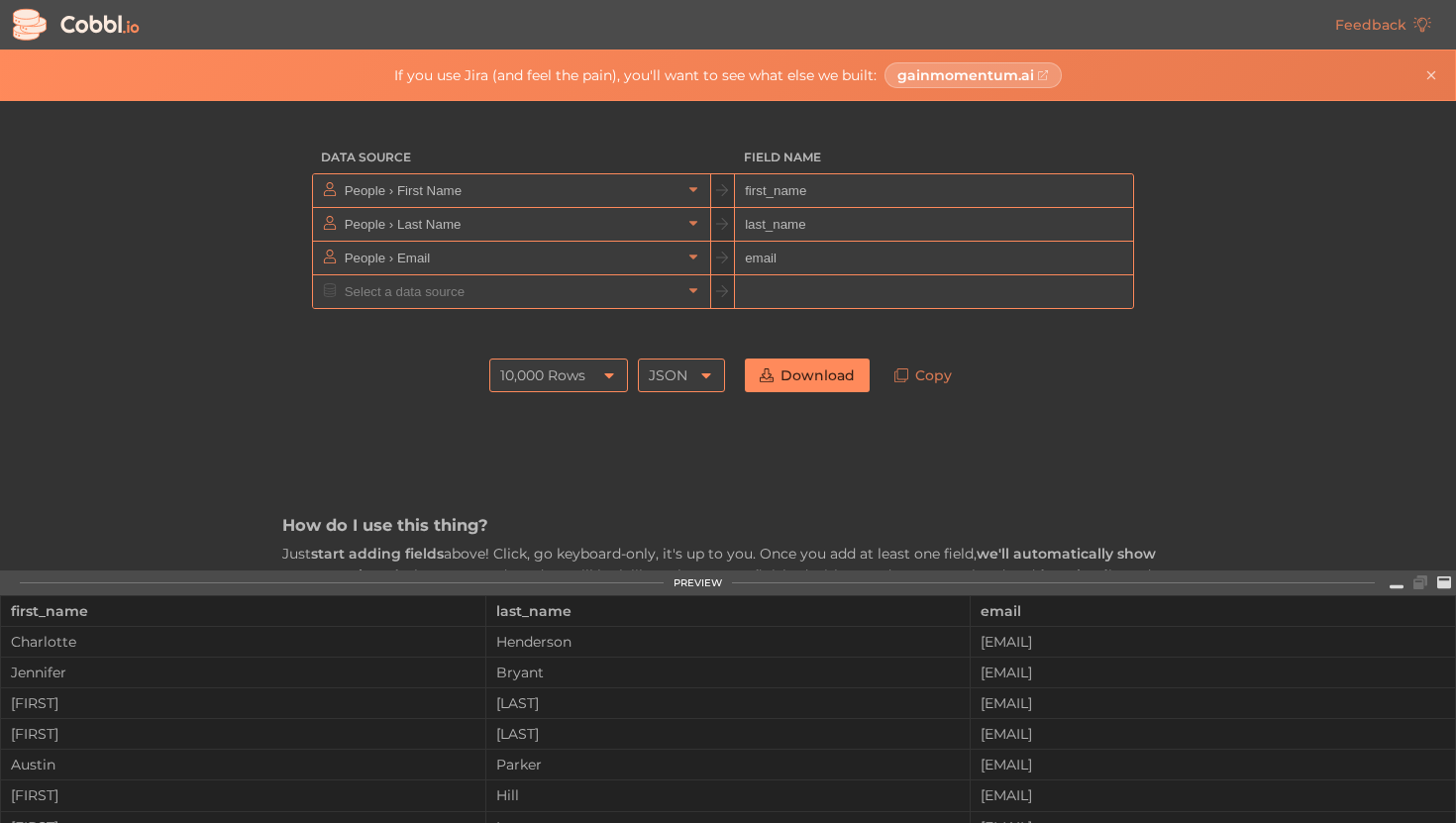 click on "JSON" at bounding box center (681, 375) 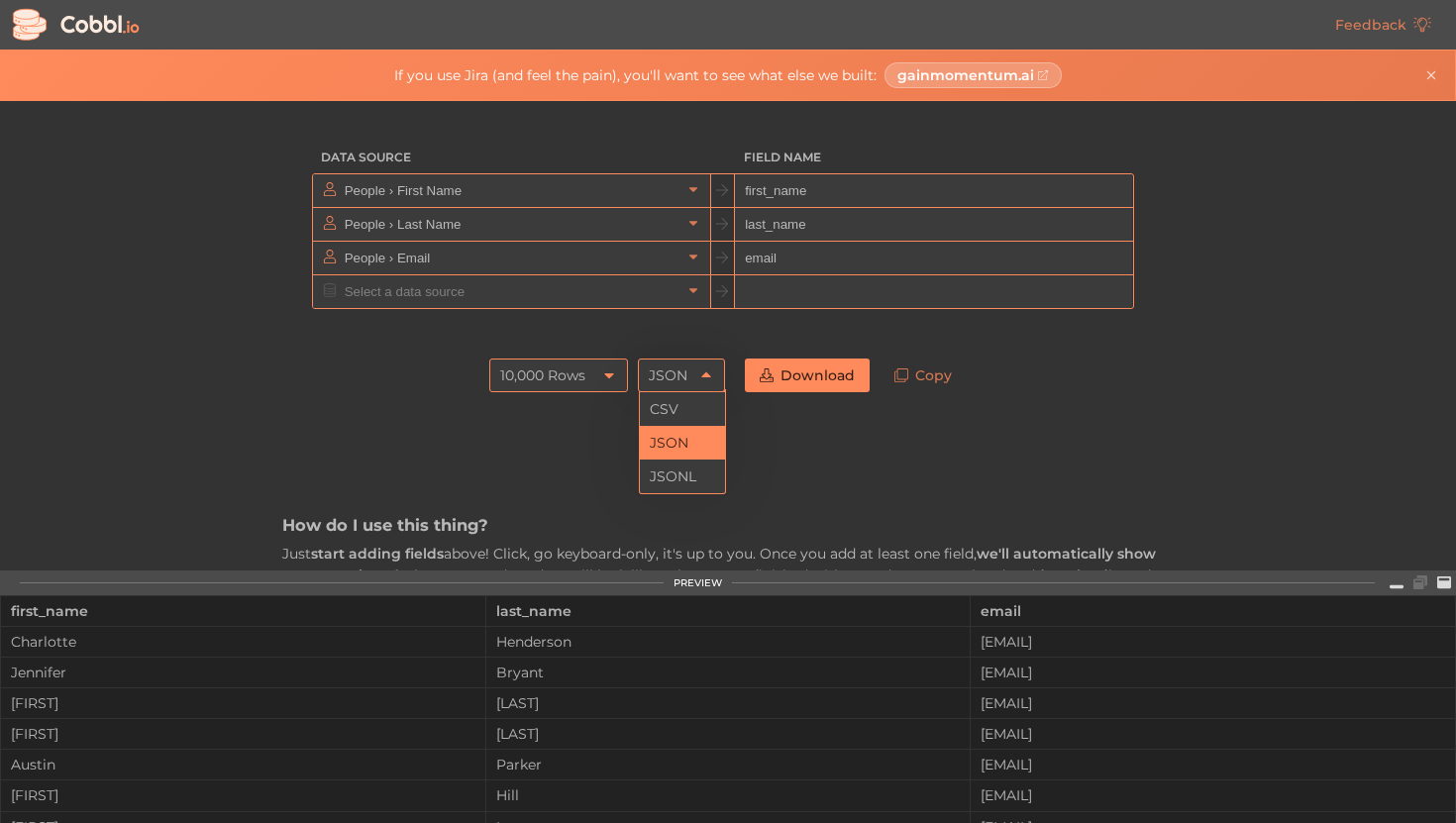 click on "data scientist" at bounding box center [728, 977] 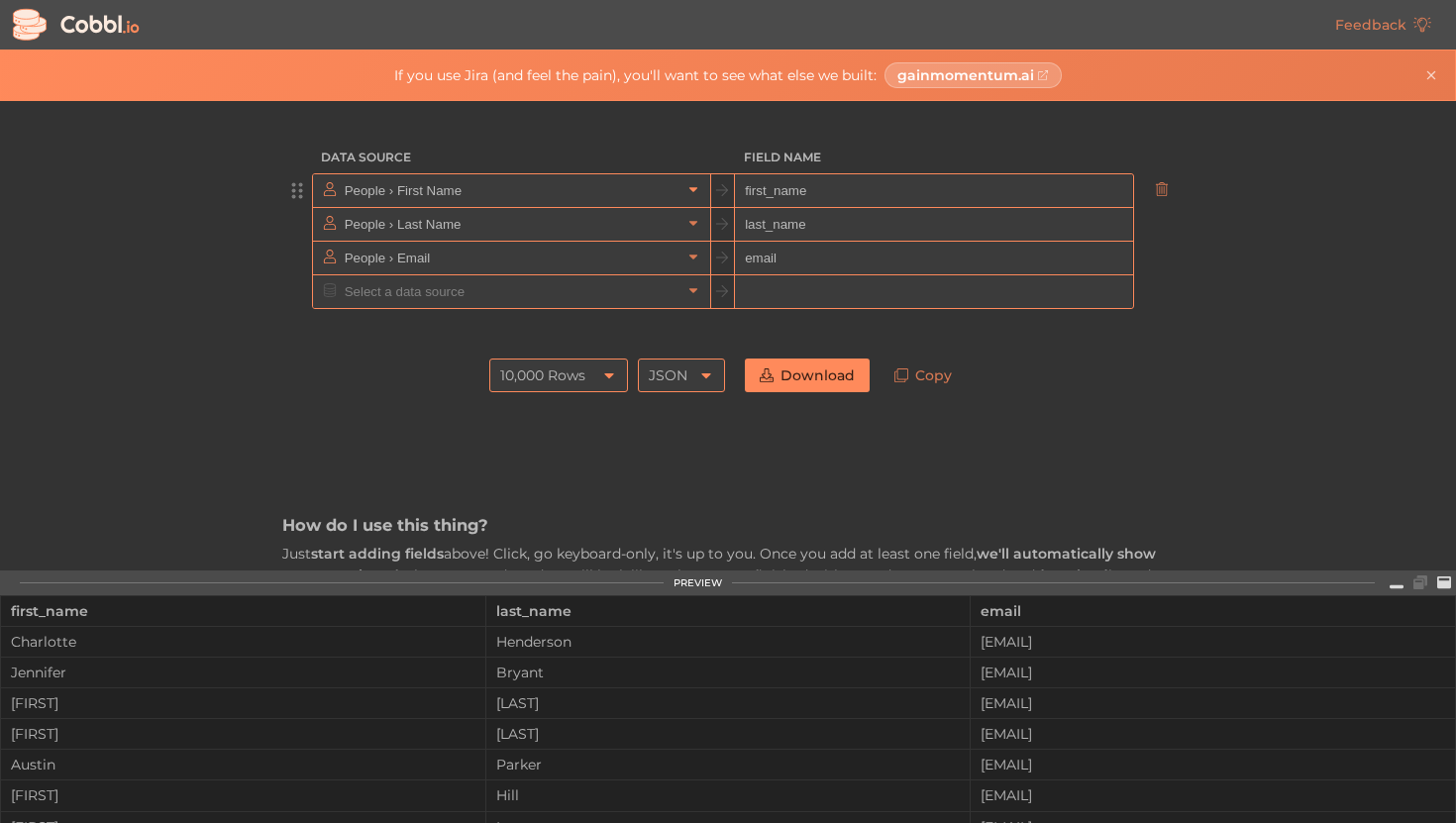 click 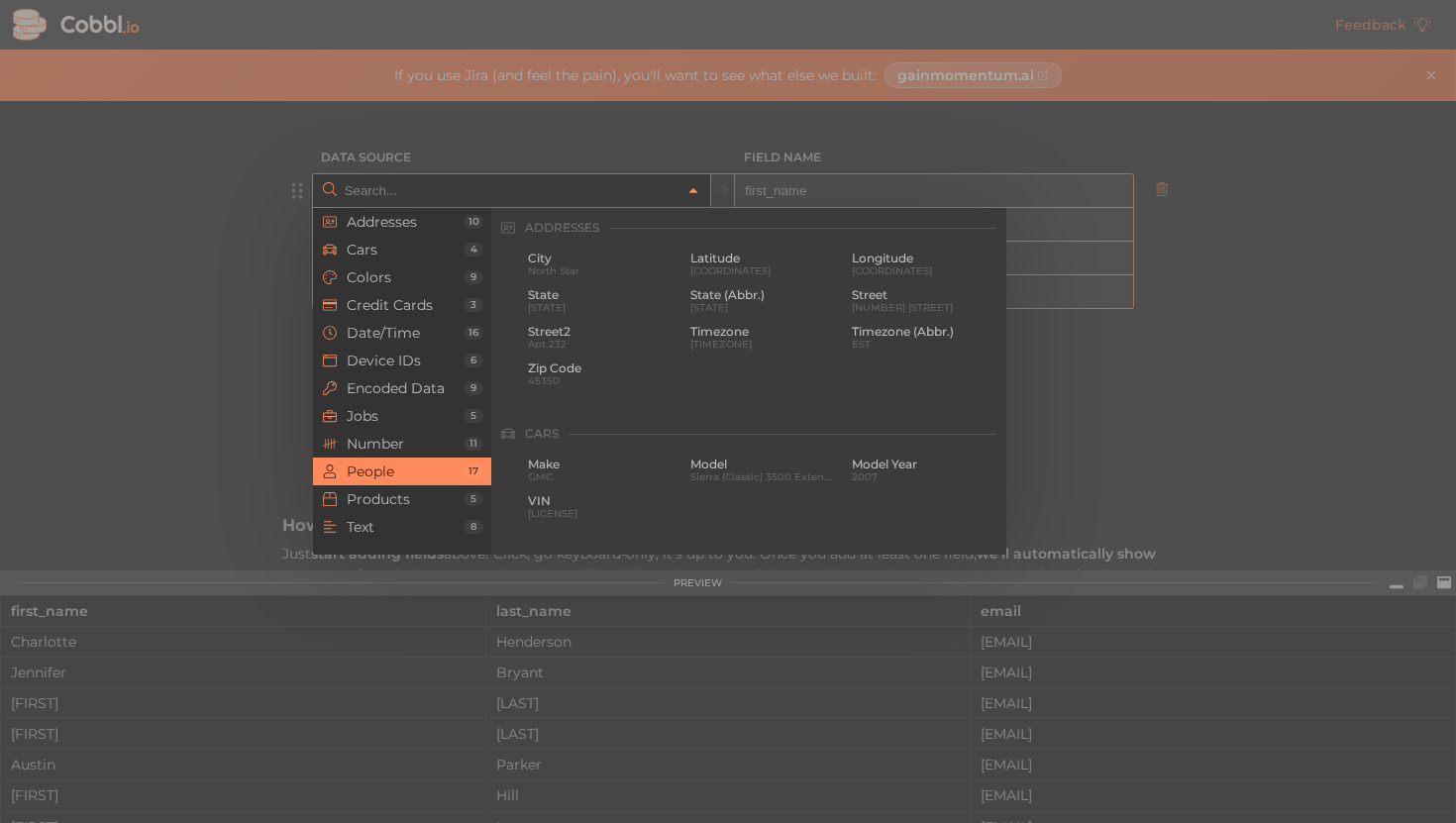 scroll, scrollTop: 1525, scrollLeft: 0, axis: vertical 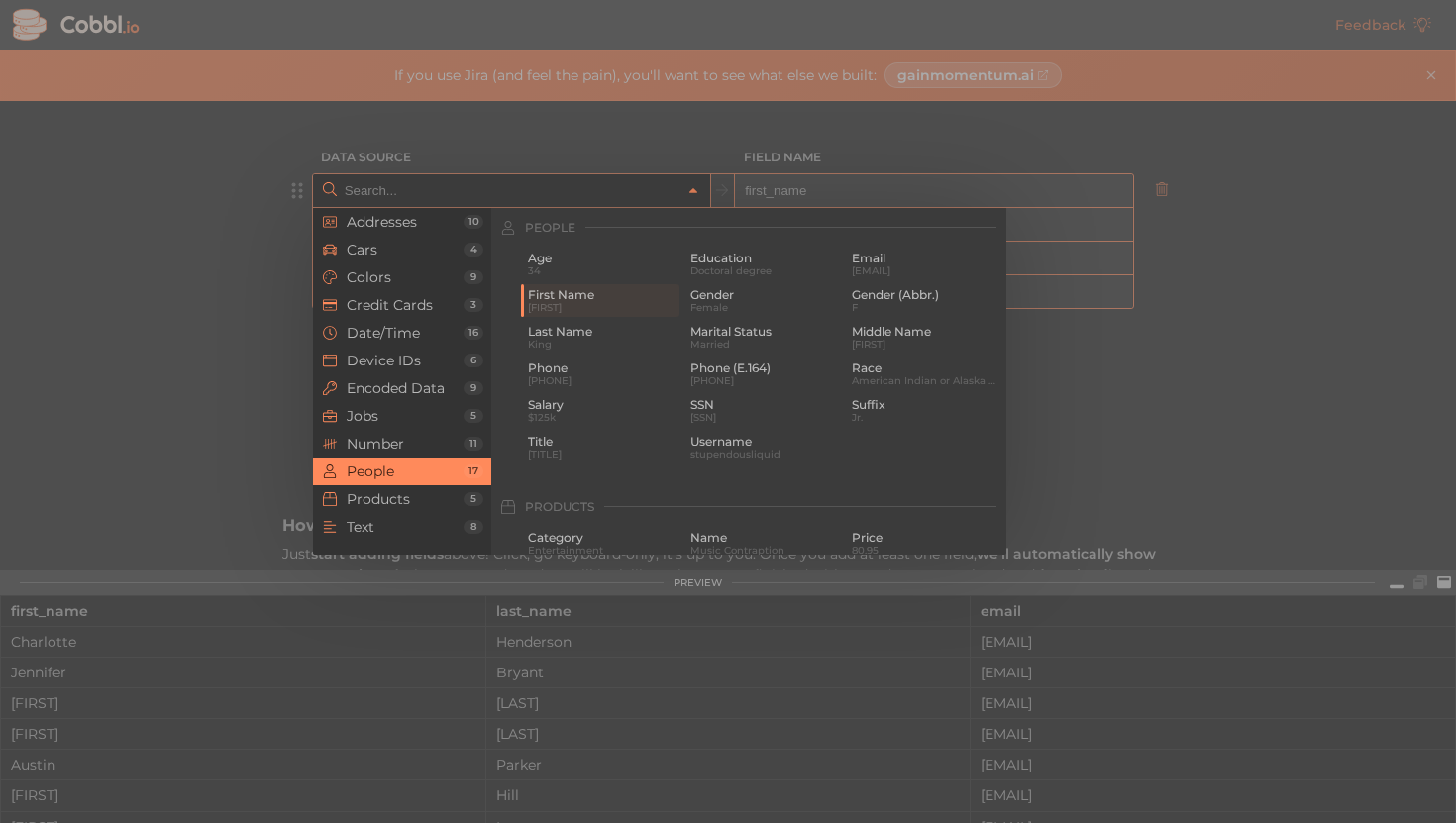 click at bounding box center (728, 411) 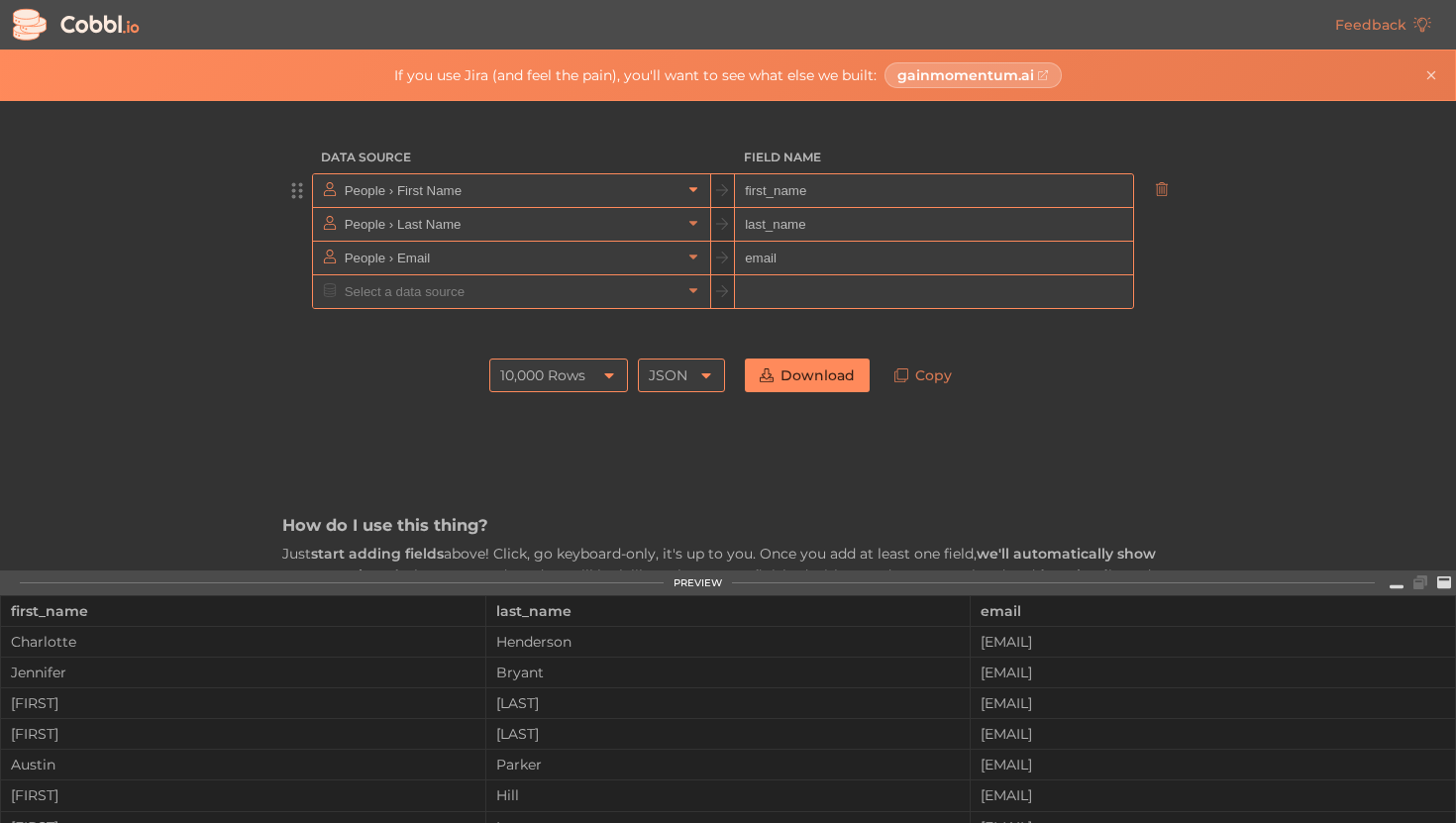 click at bounding box center (693, 190) 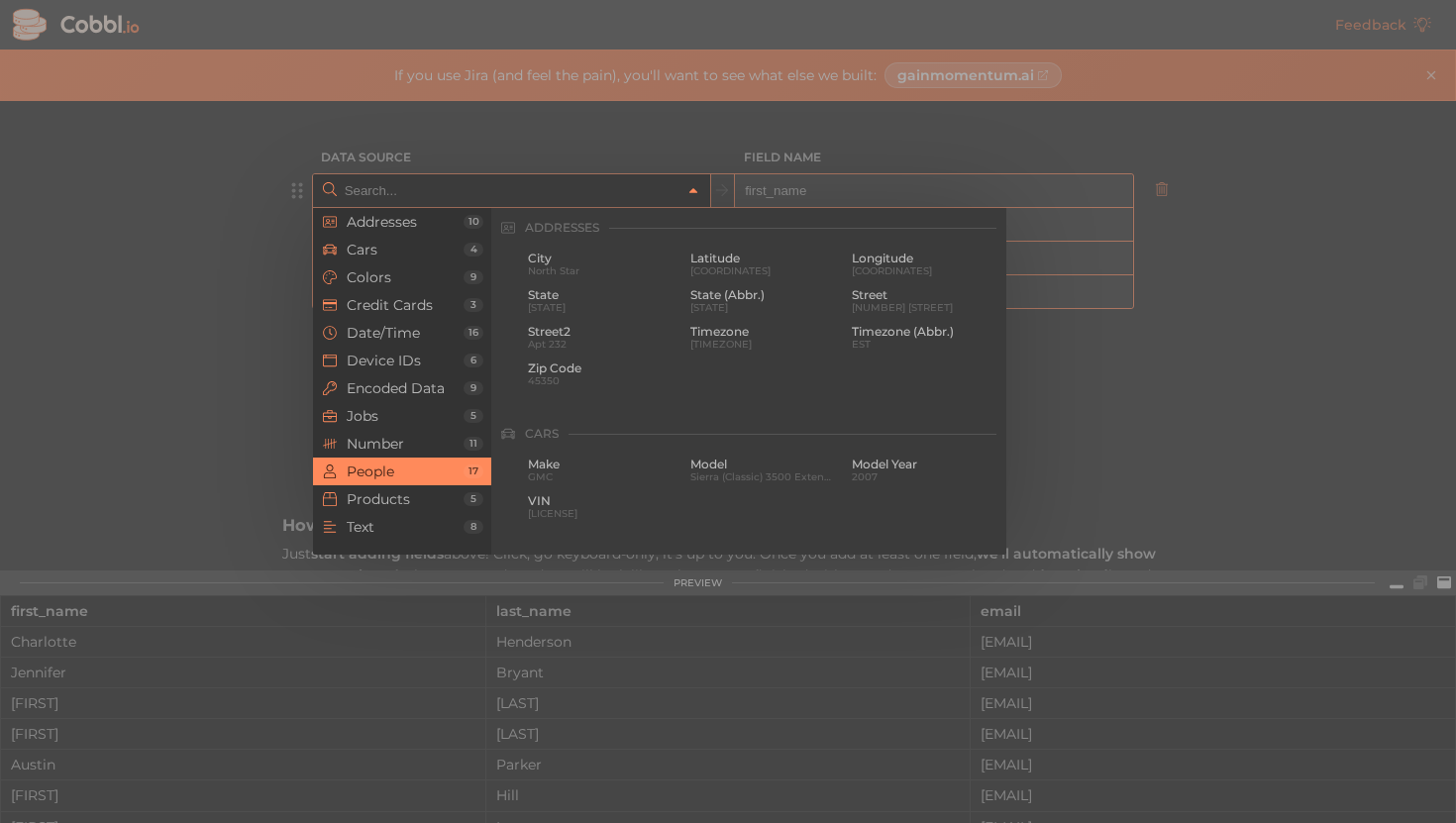 scroll, scrollTop: 1525, scrollLeft: 0, axis: vertical 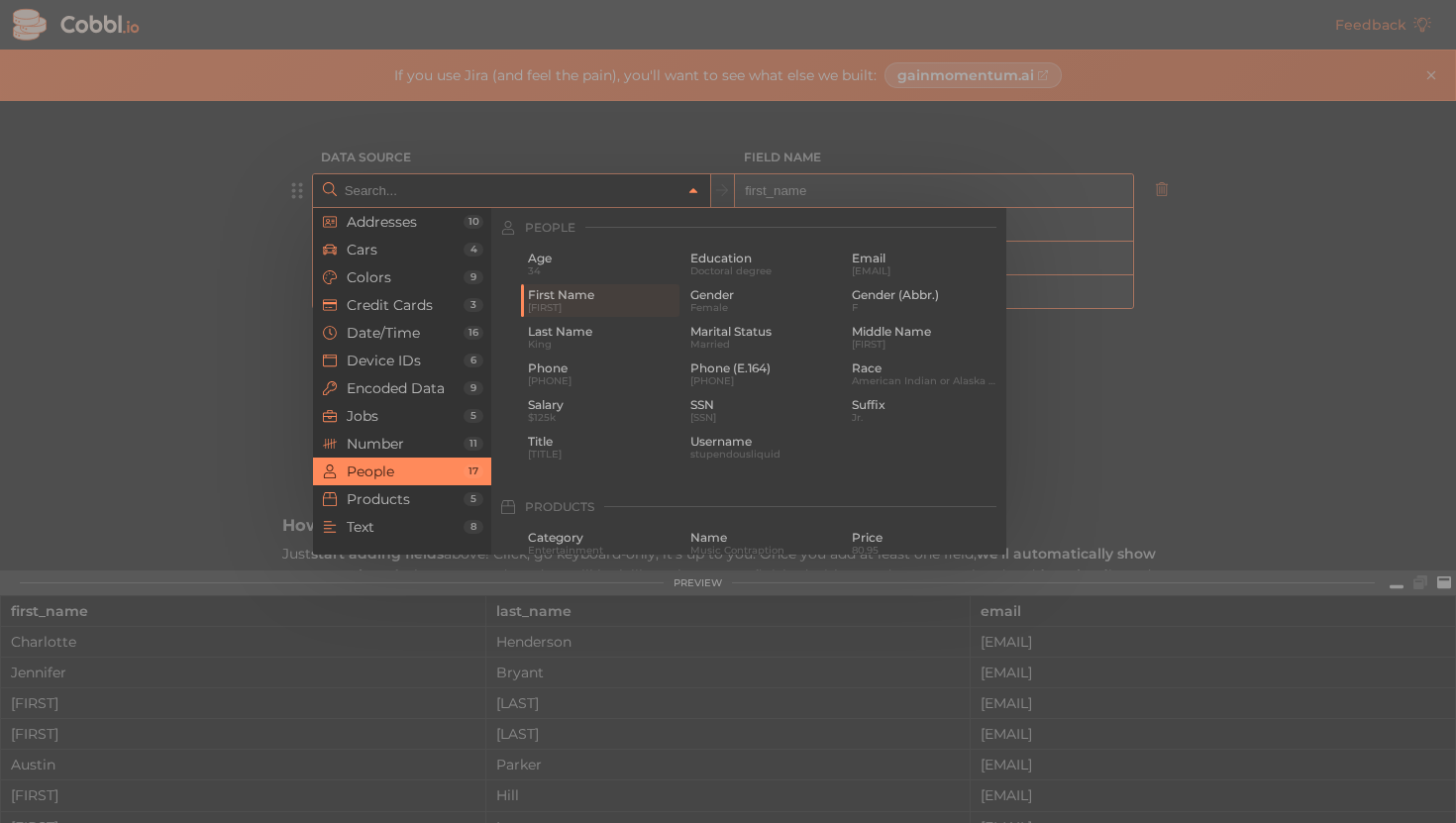 type on "People › First Name" 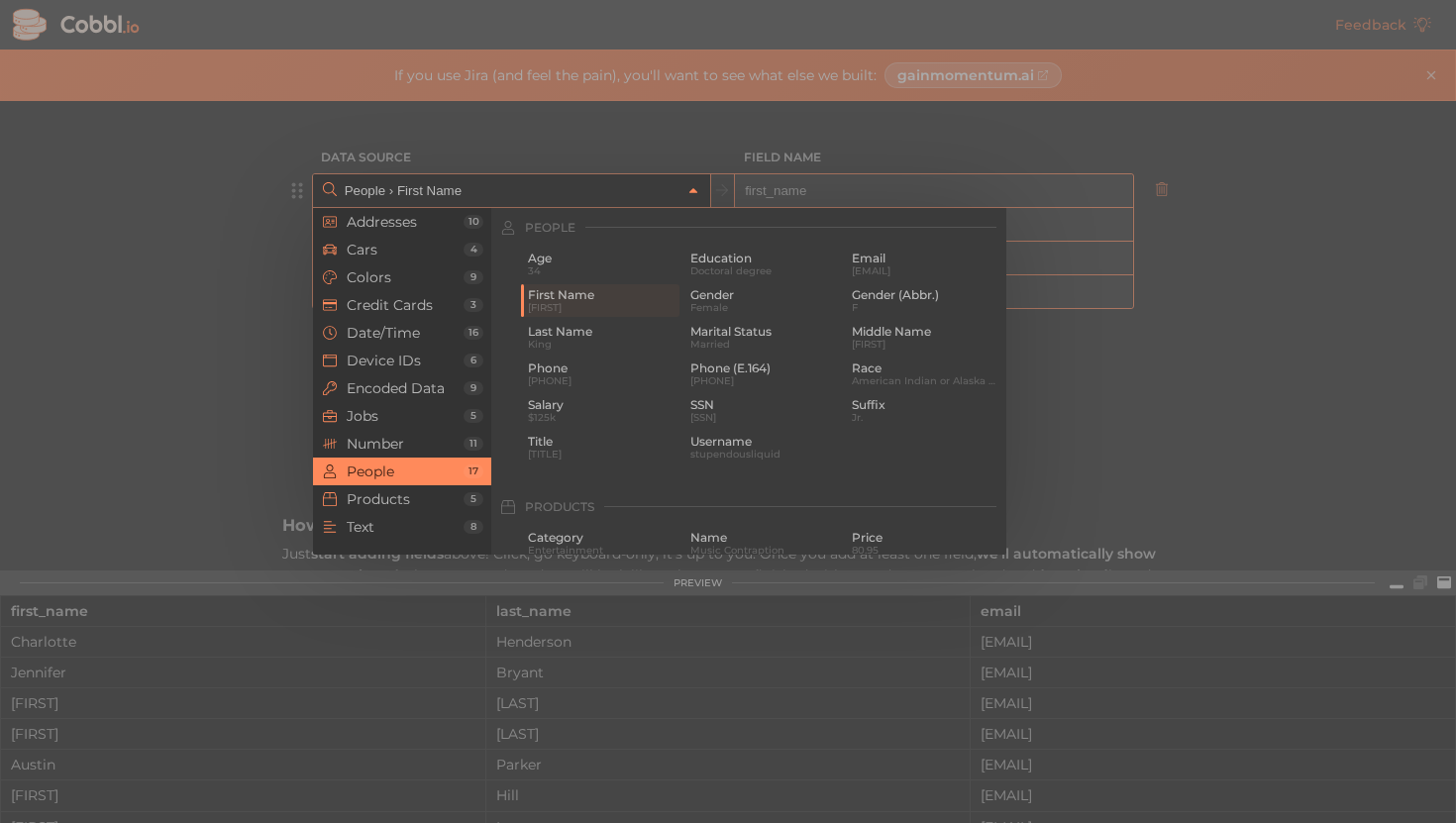 click at bounding box center [693, 190] 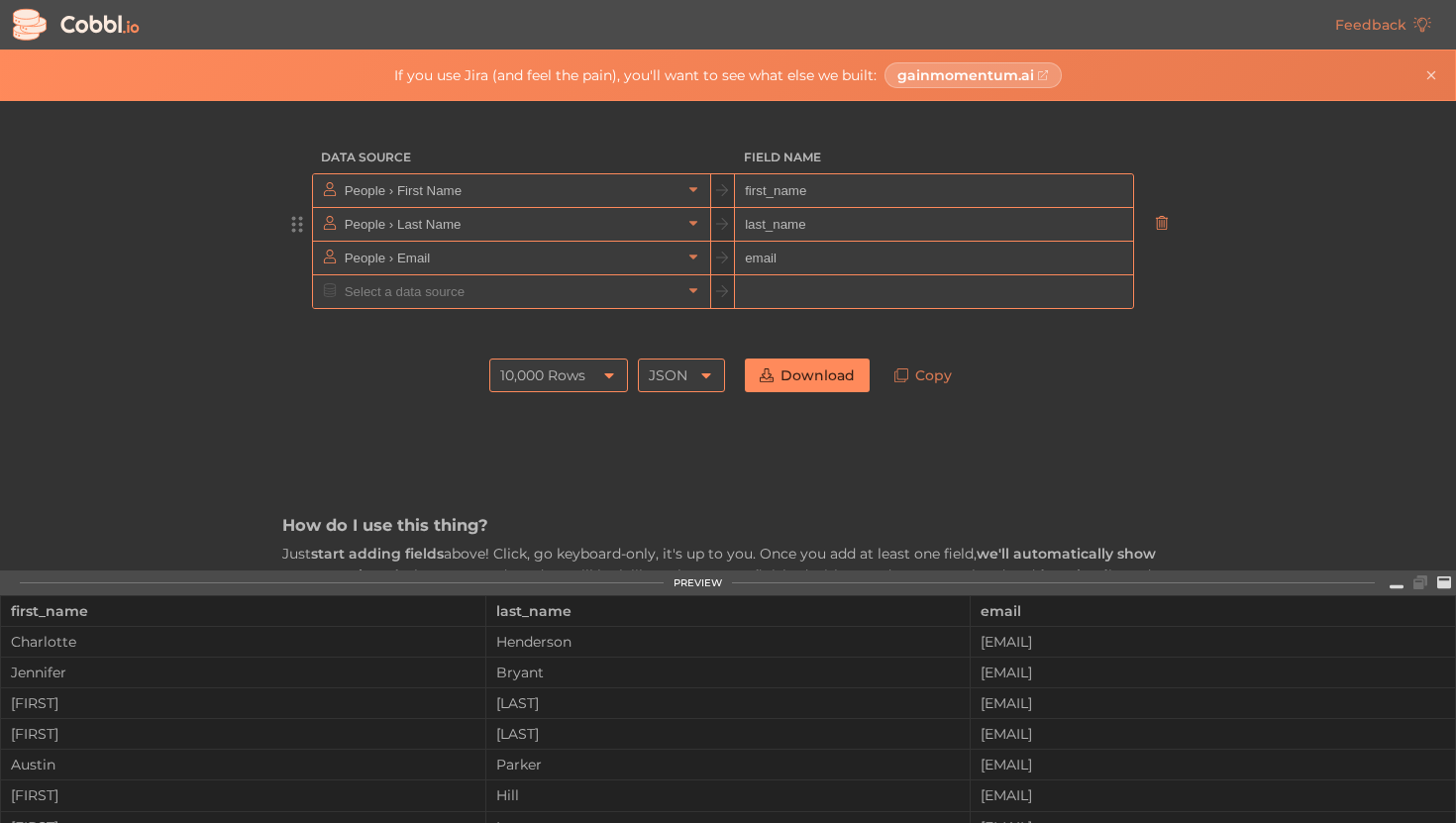 click 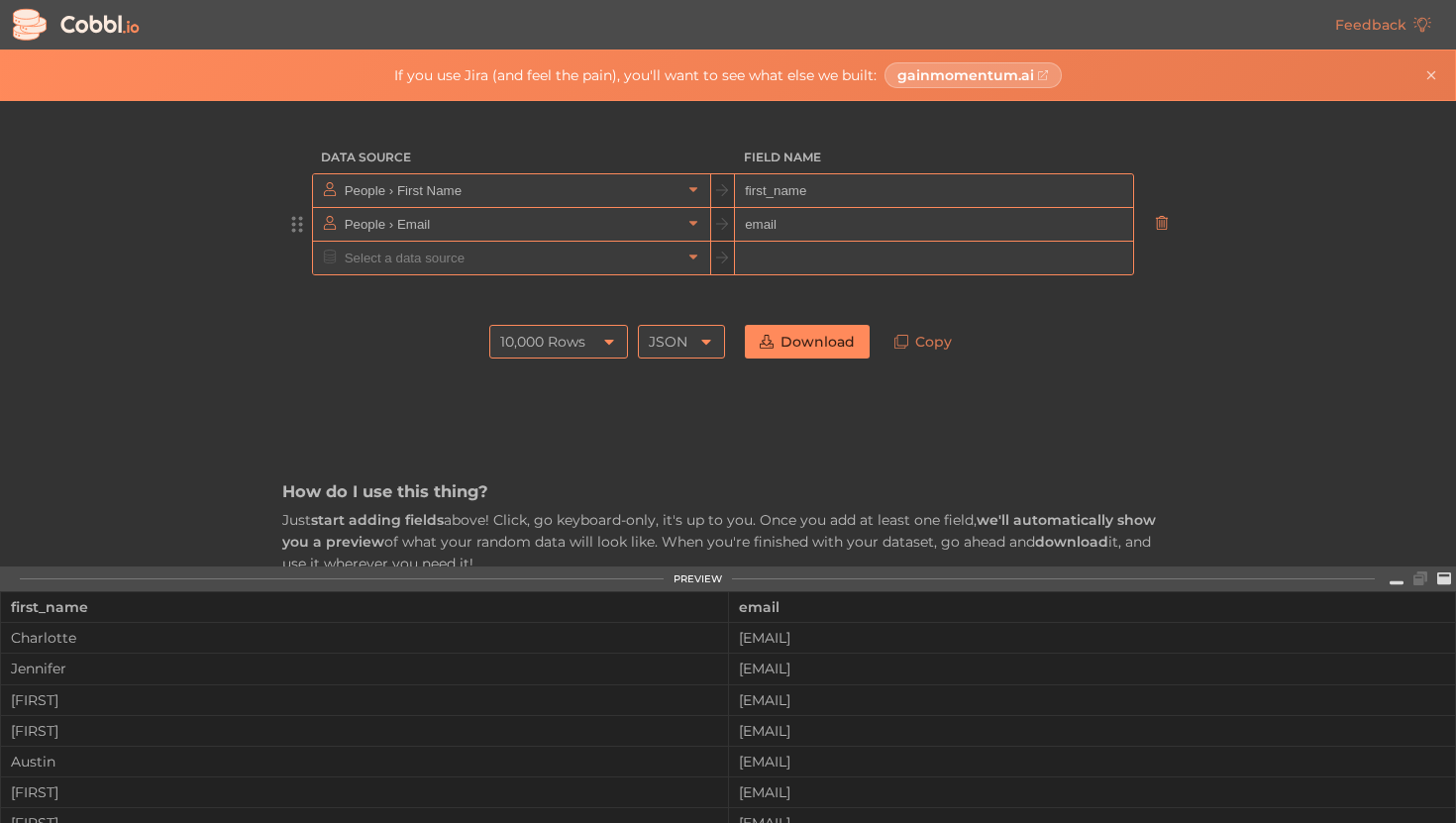 click 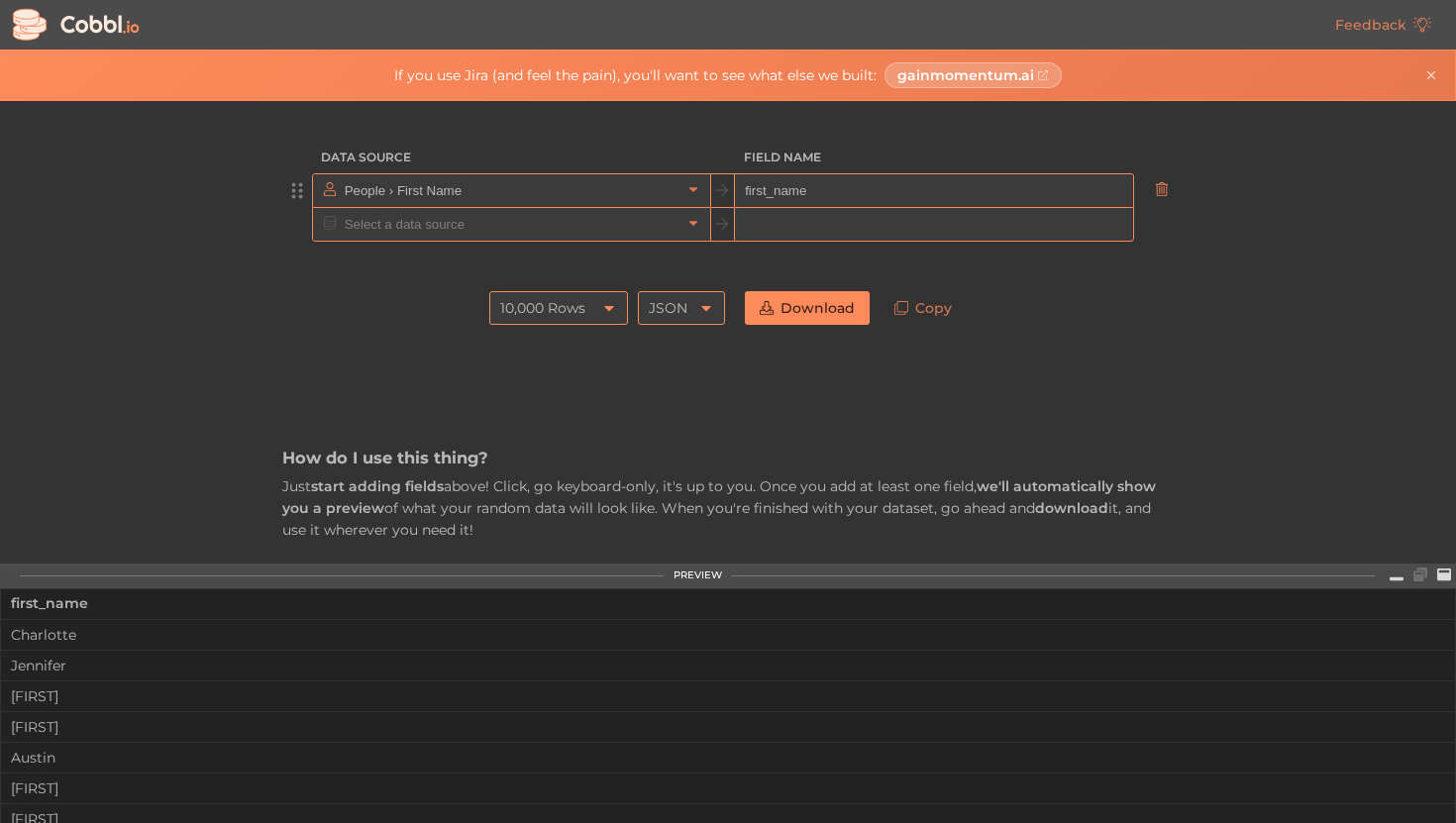 click 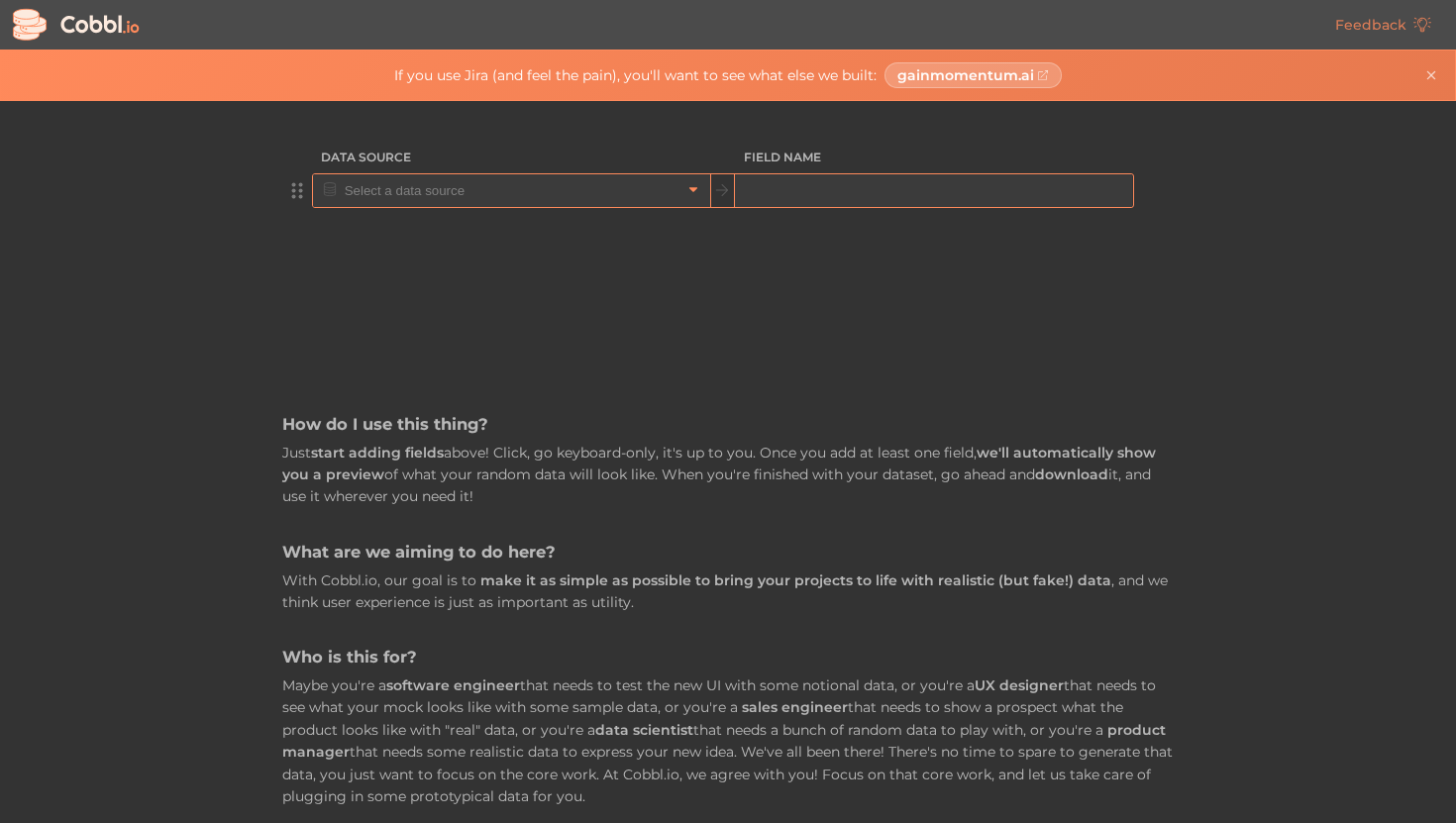 click 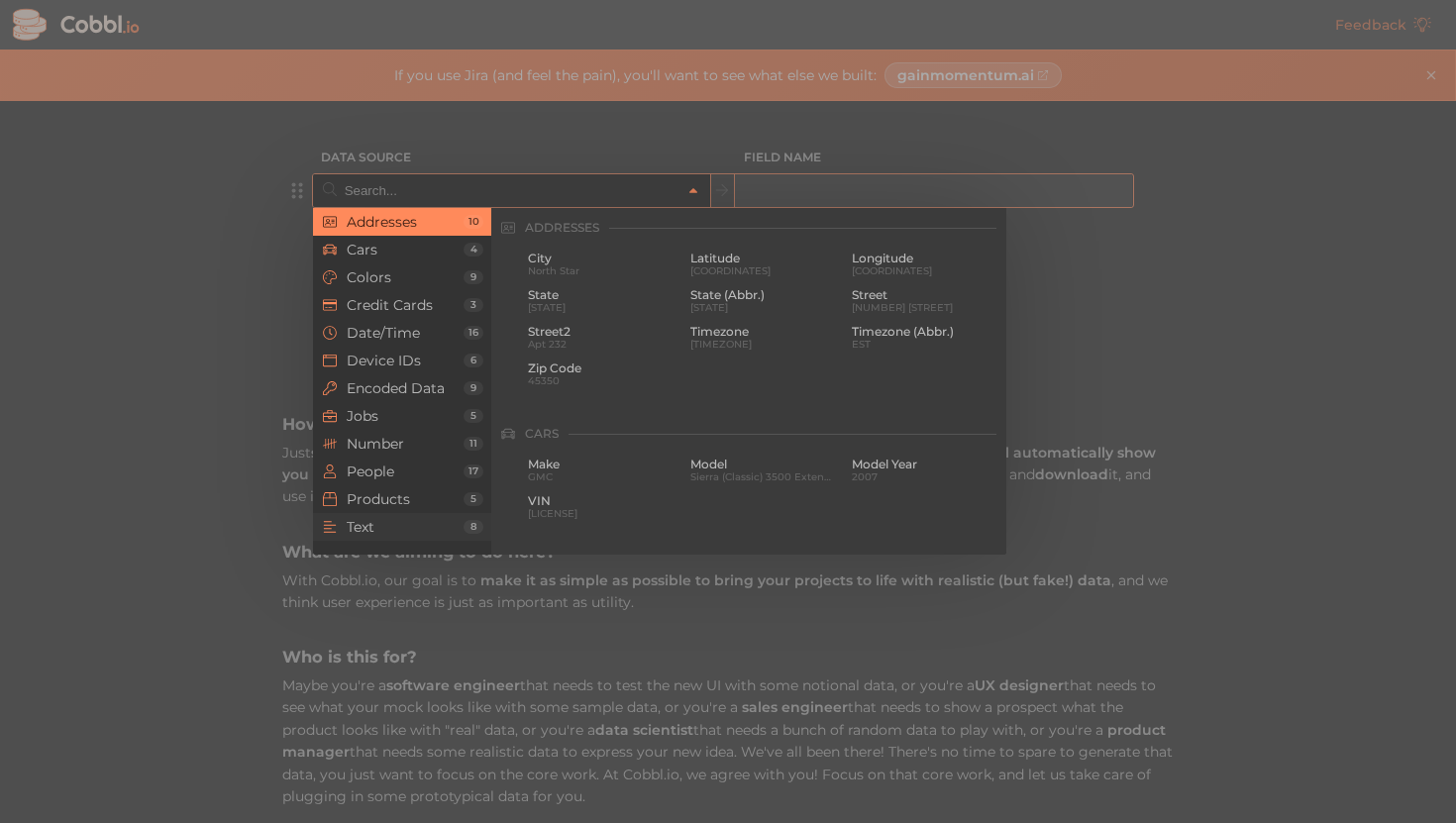 click on "Text 8" at bounding box center (402, 527) 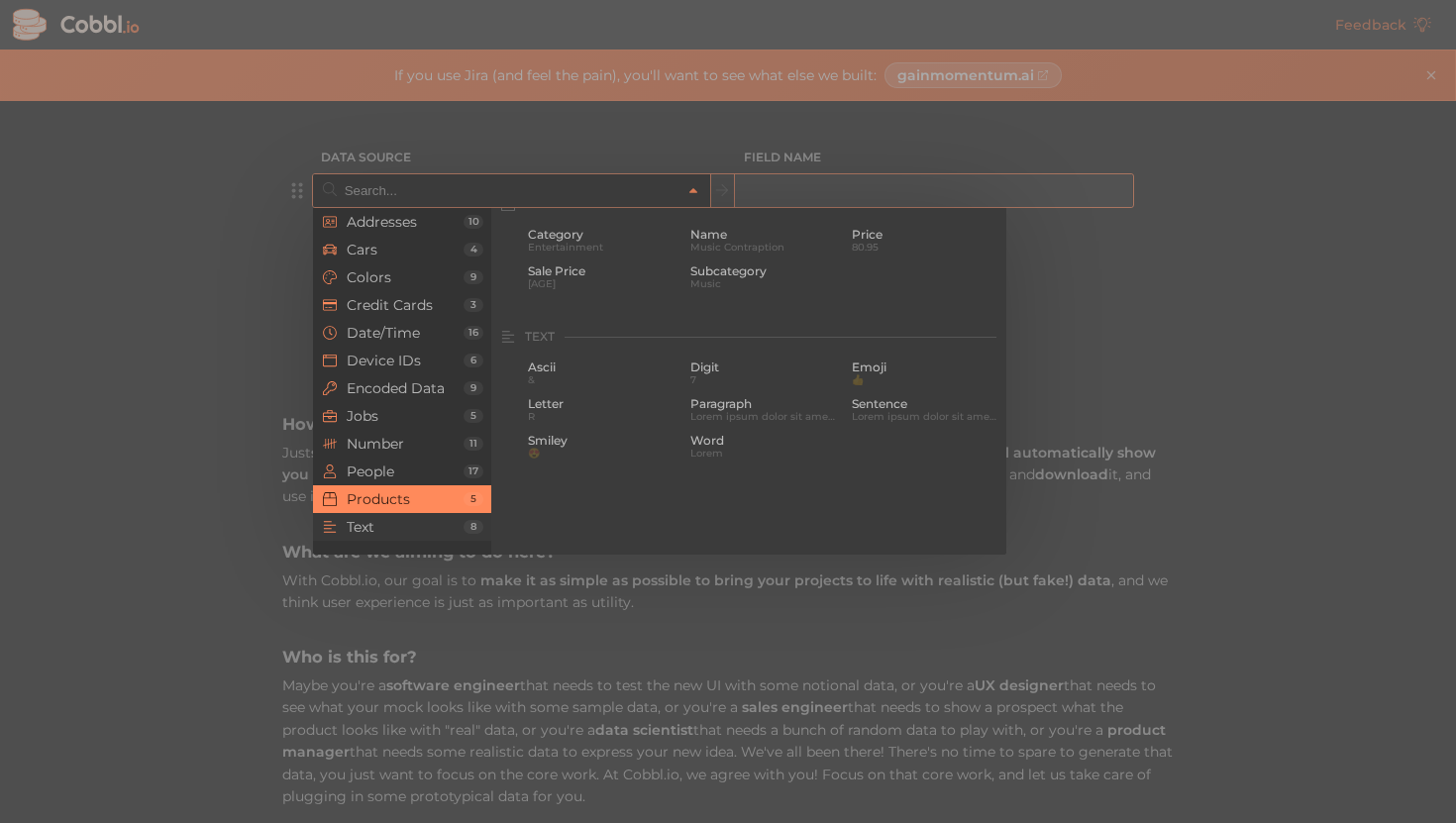 scroll, scrollTop: 1937, scrollLeft: 0, axis: vertical 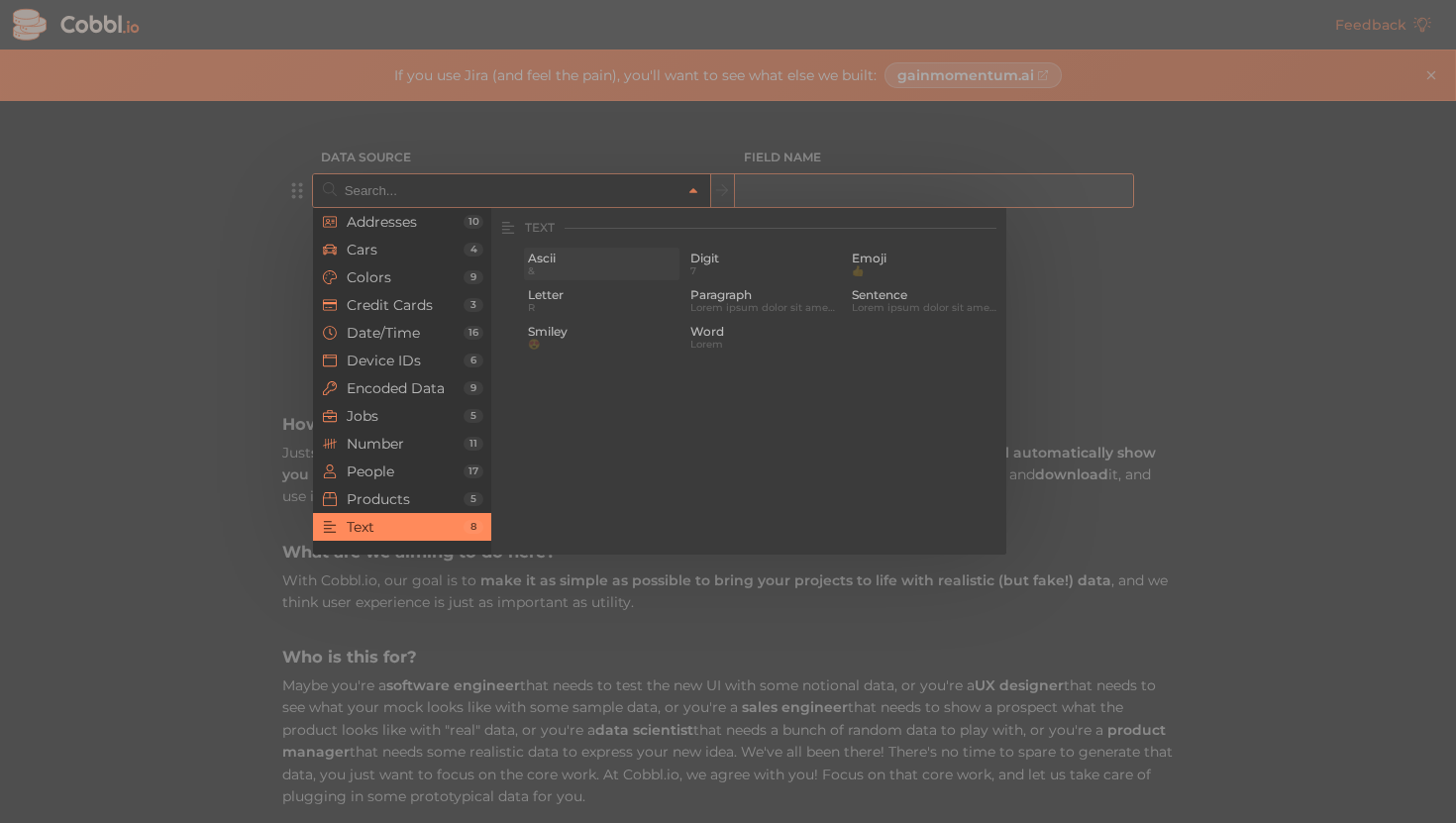 click on "Ascii" at bounding box center (601, 258) 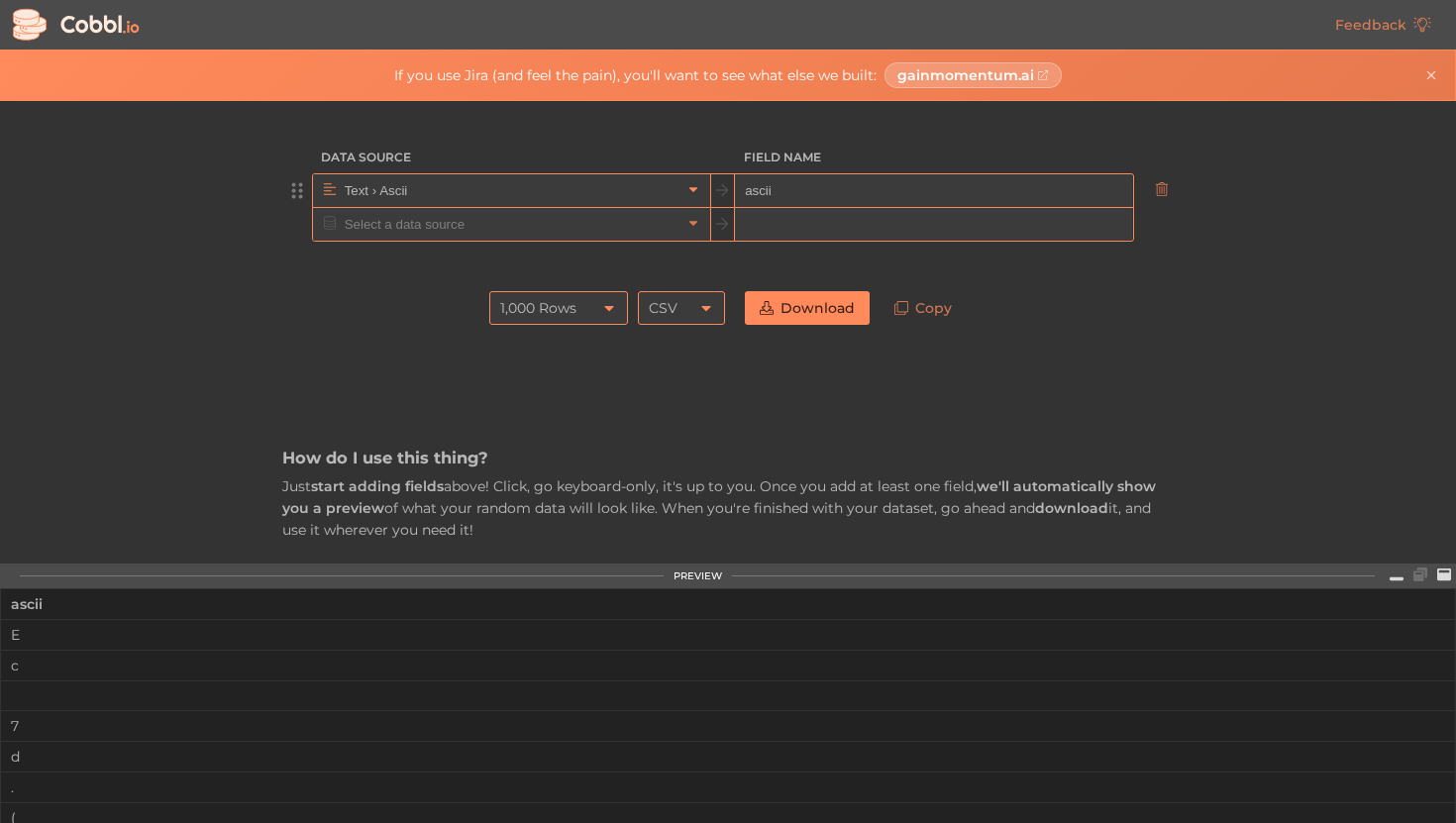 click 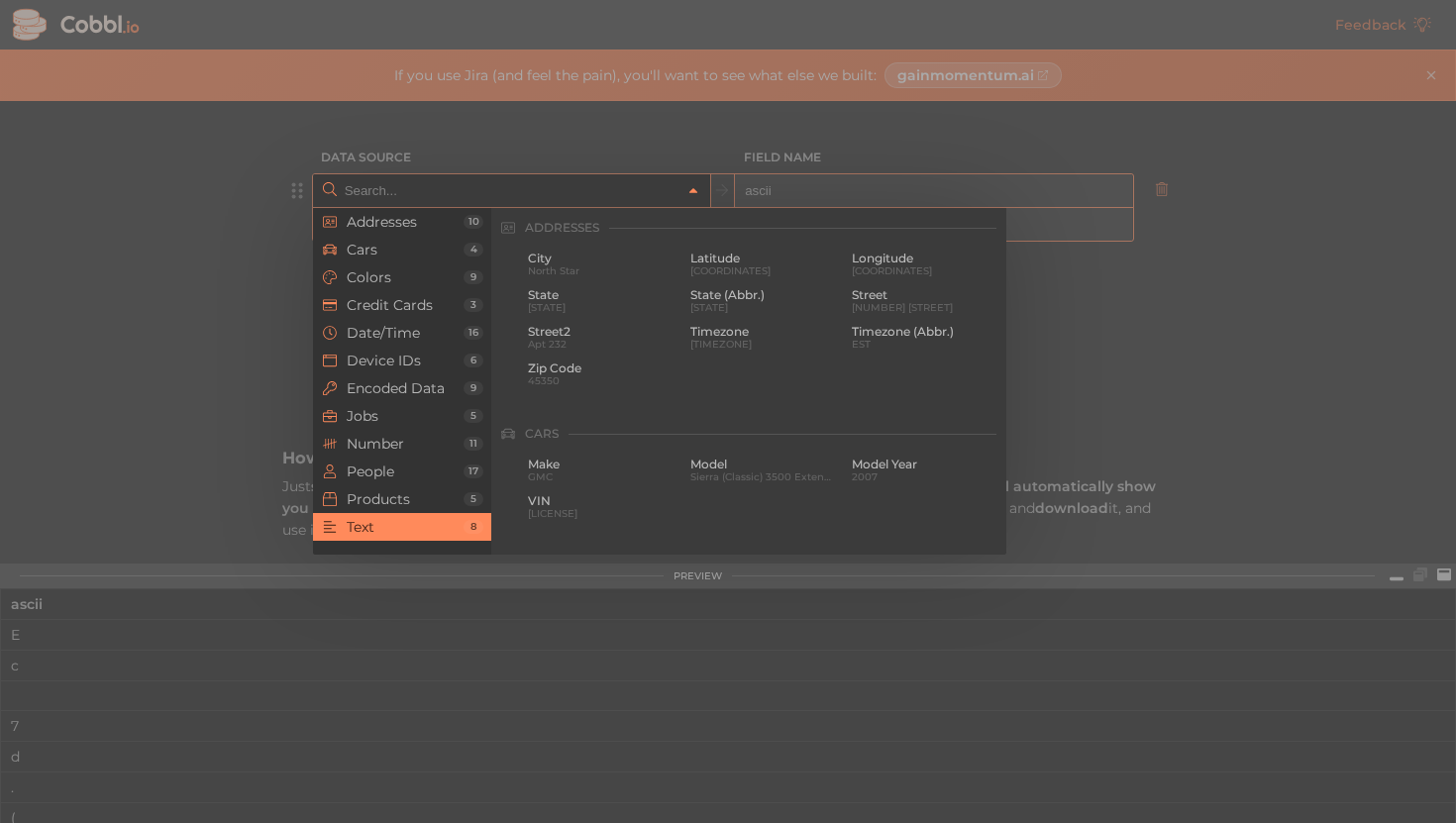 scroll, scrollTop: 1937, scrollLeft: 0, axis: vertical 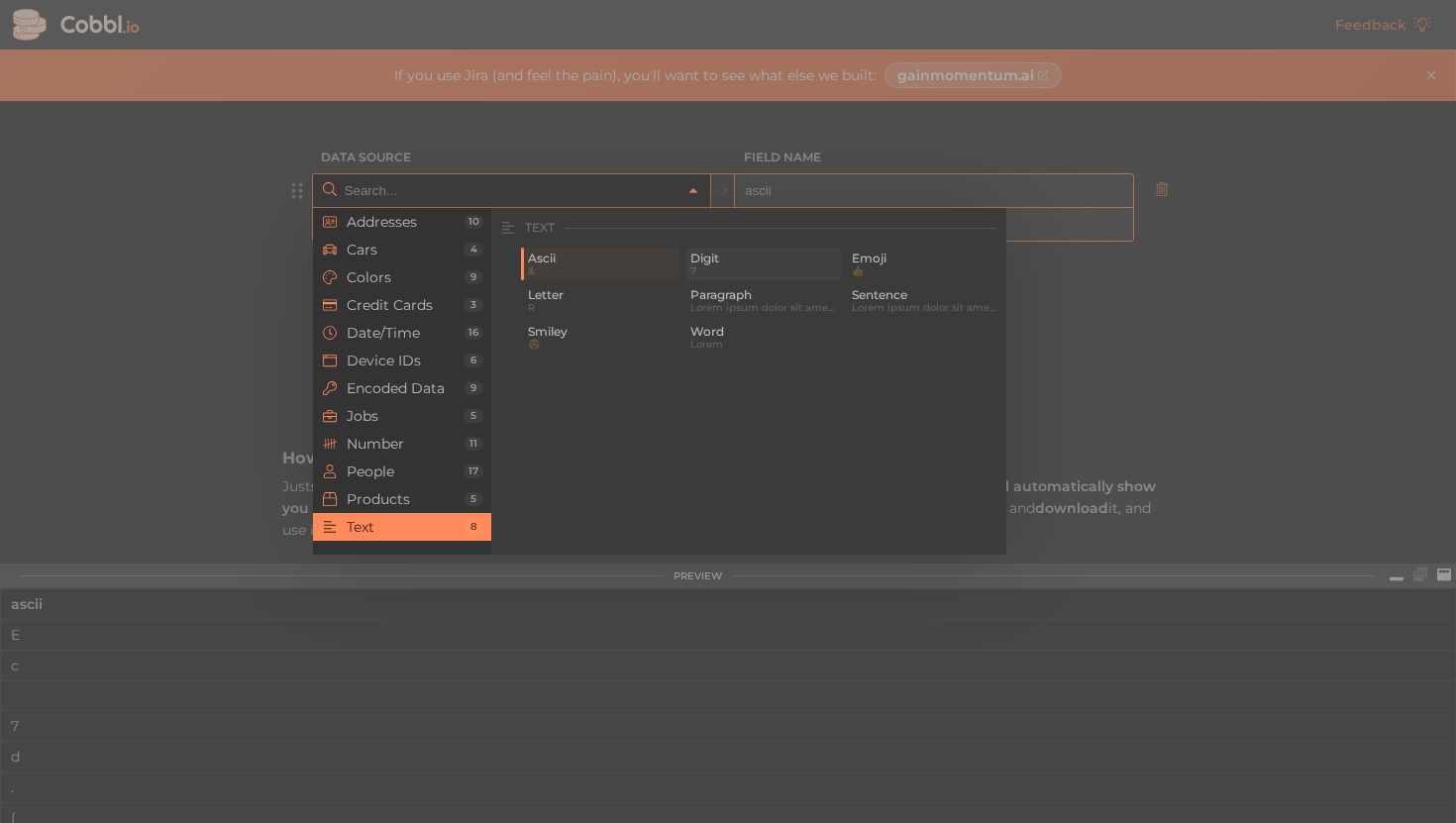 click on "7" at bounding box center (764, 270) 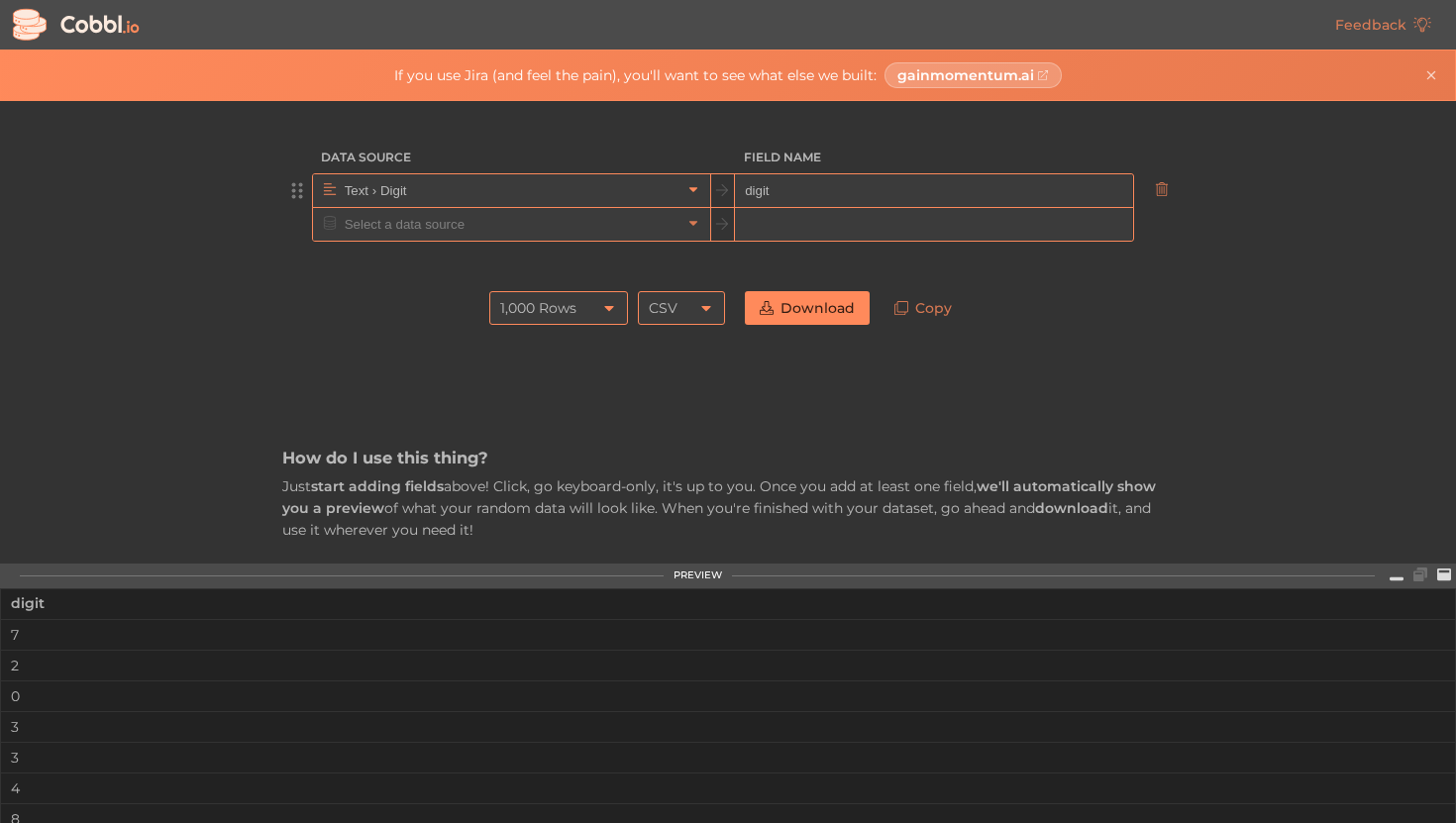 click 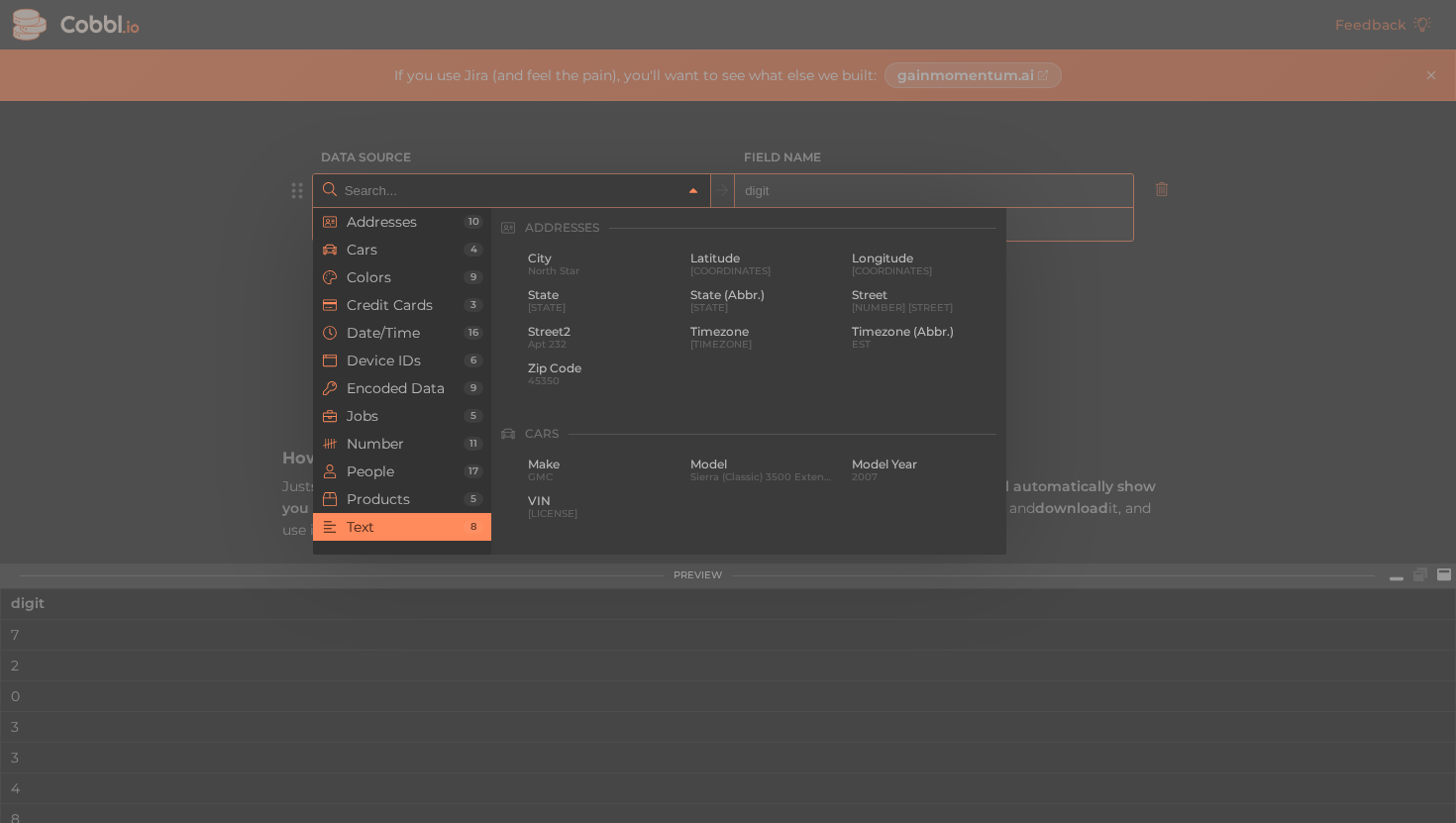 scroll, scrollTop: 1937, scrollLeft: 0, axis: vertical 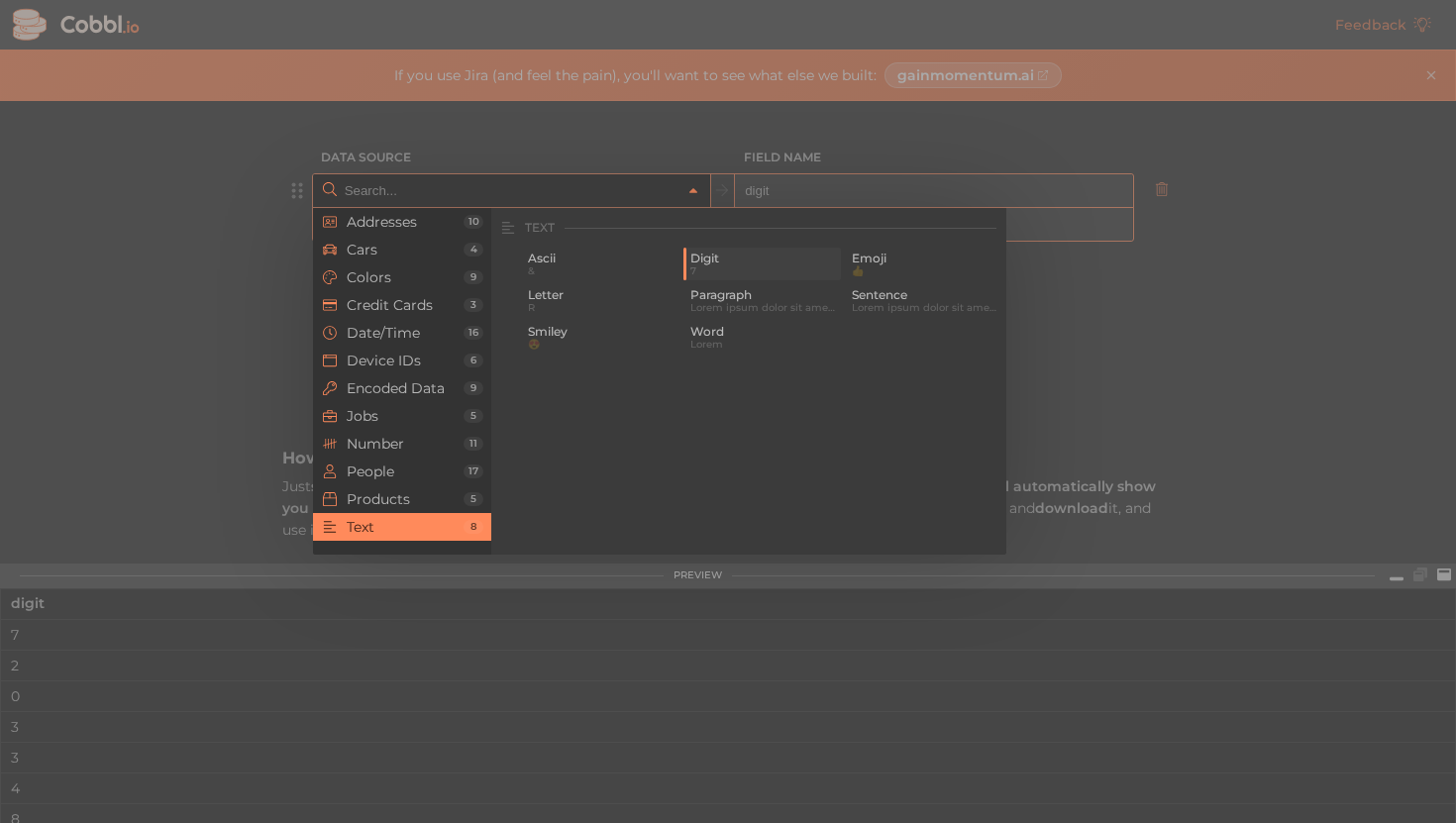 click on "7" at bounding box center (764, 270) 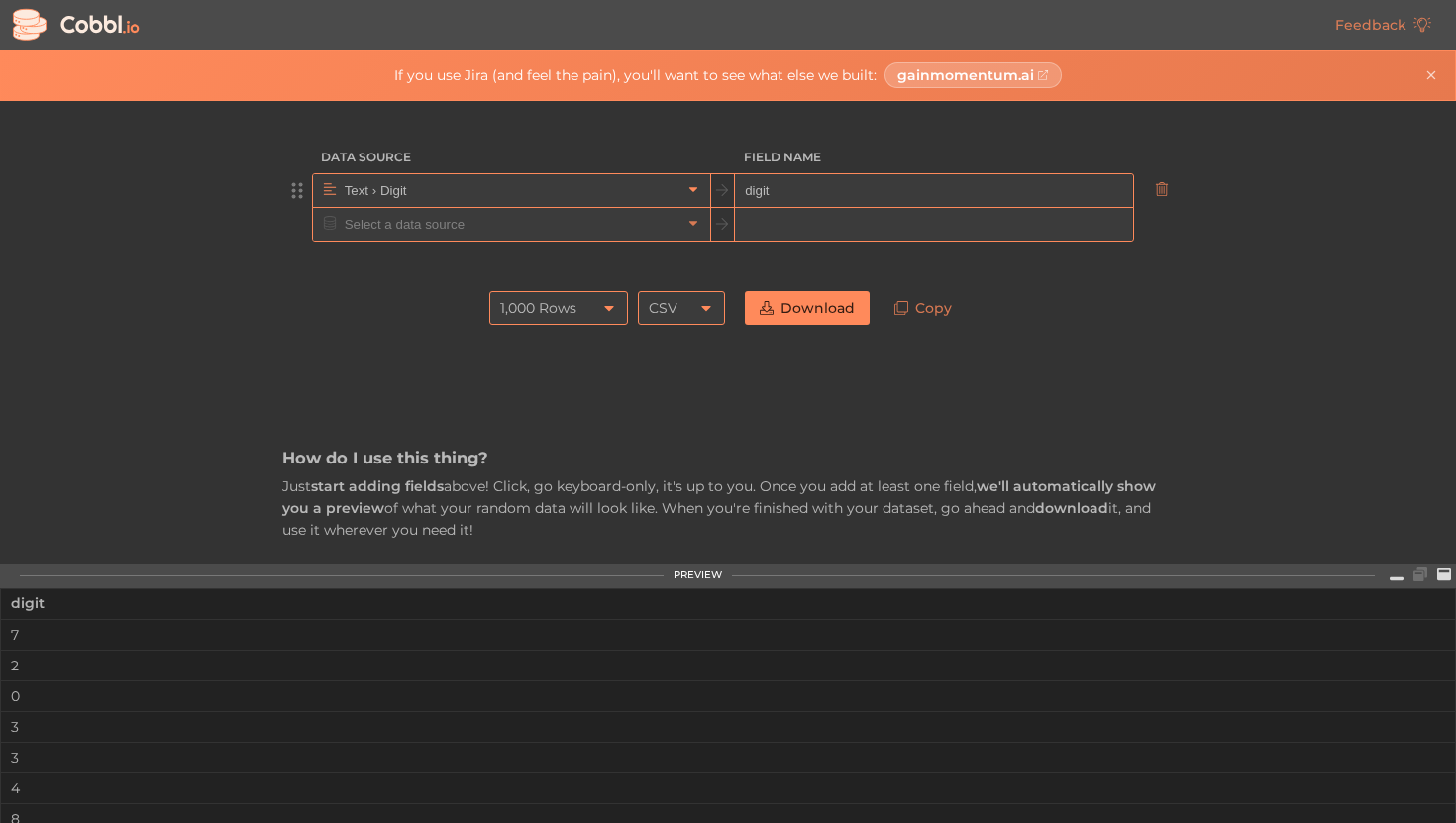 click at bounding box center [693, 190] 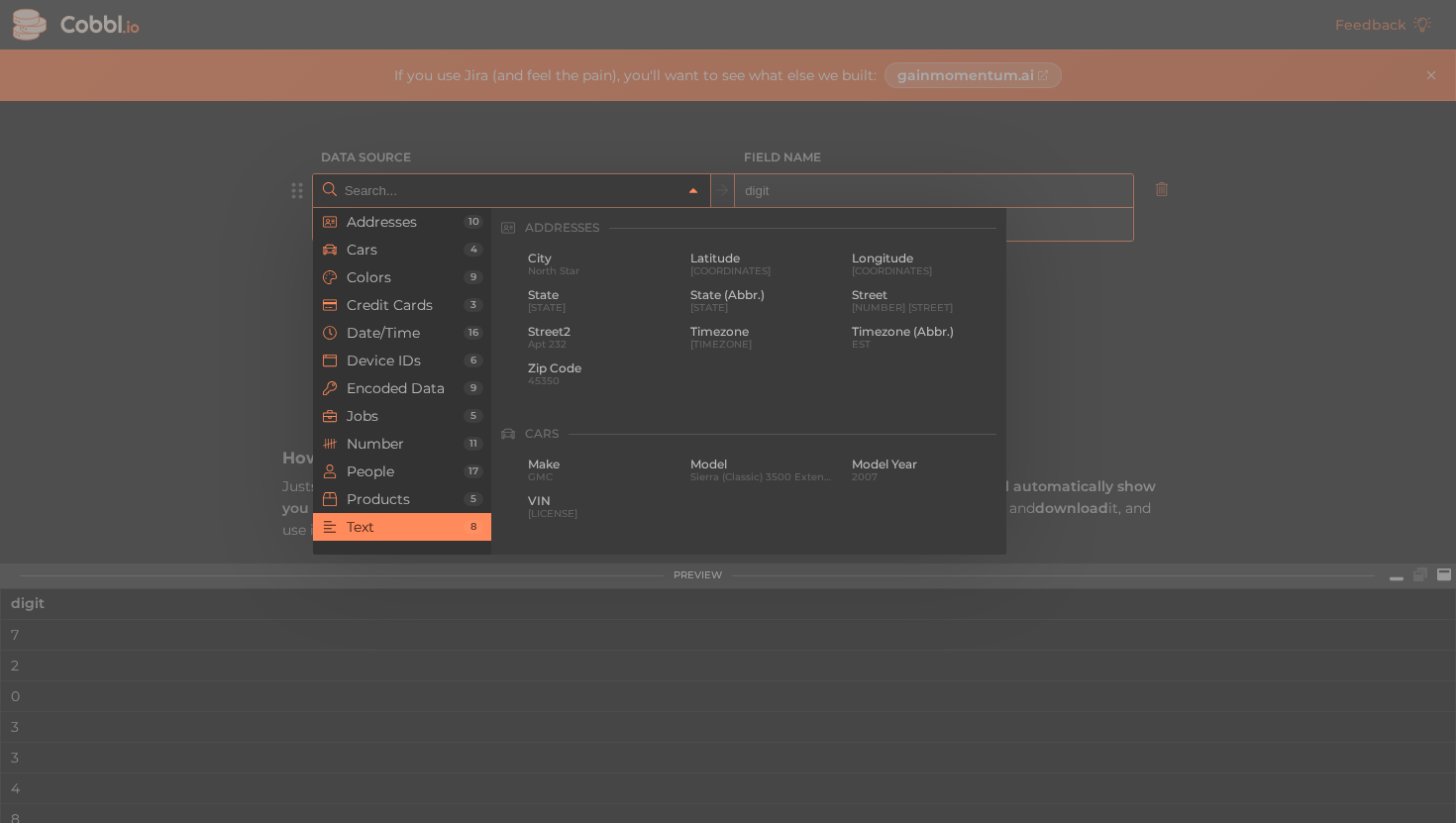 scroll, scrollTop: 1937, scrollLeft: 0, axis: vertical 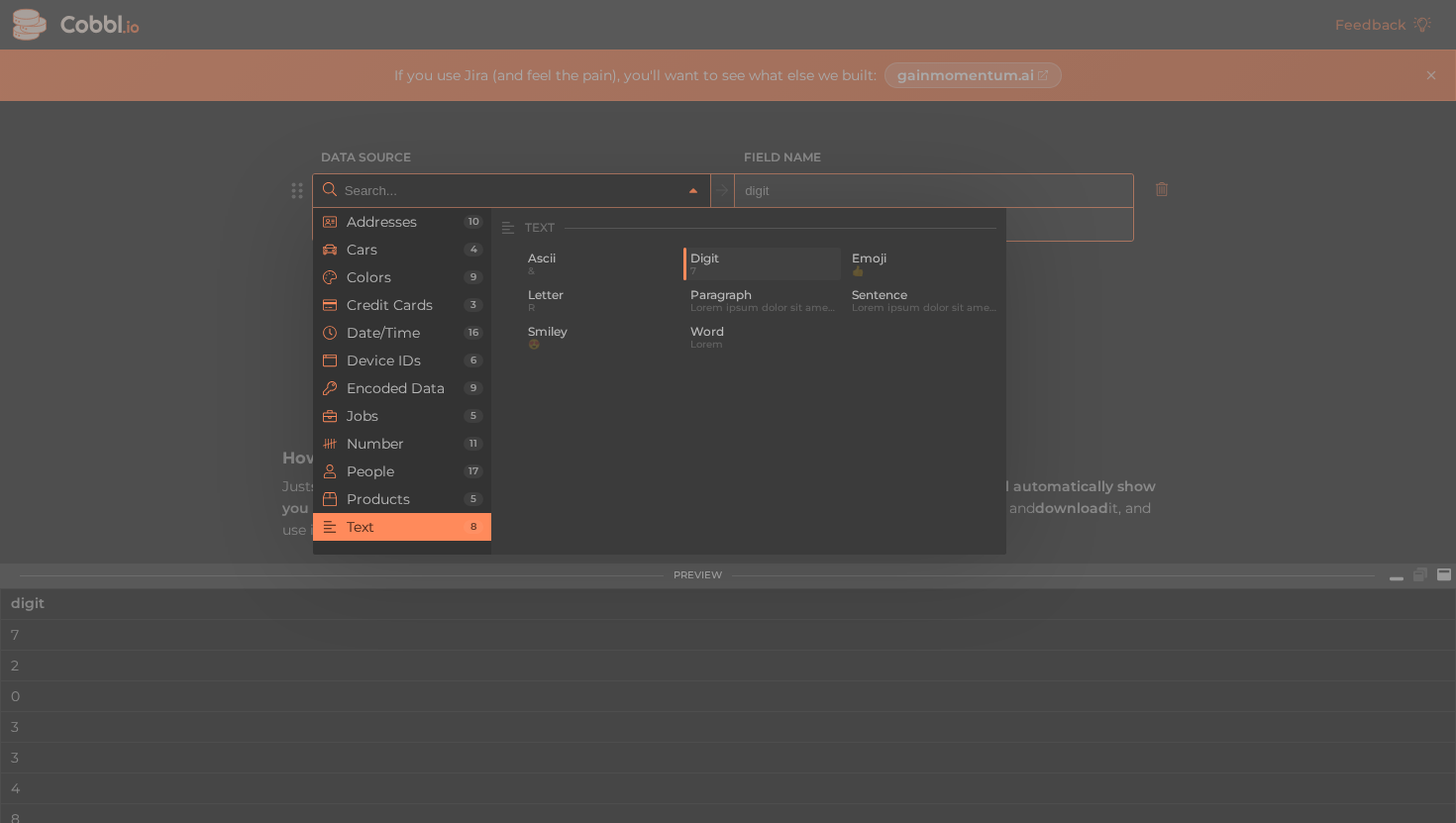 click on "Digit" at bounding box center [764, 258] 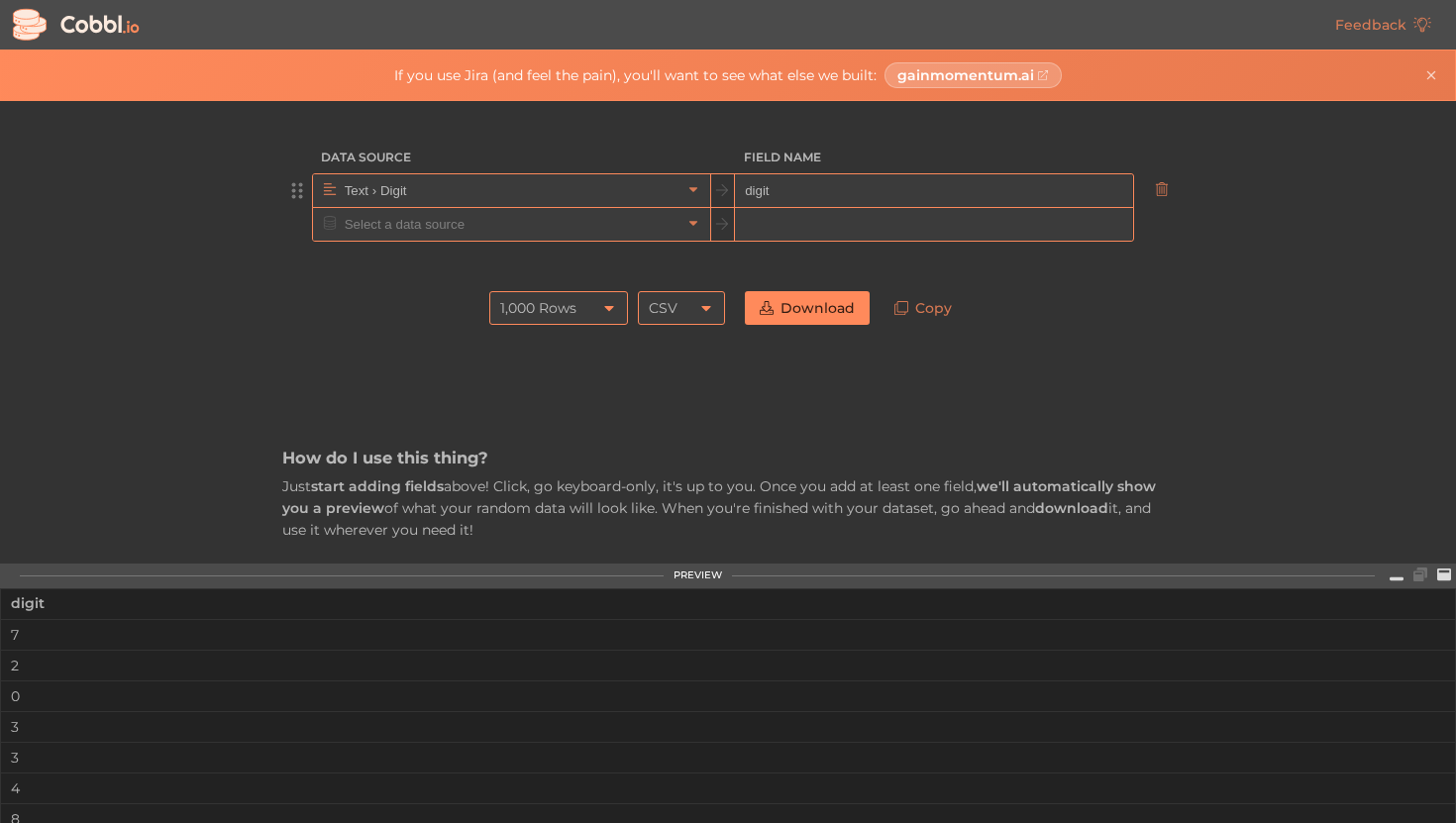 click on "Text › Digit" at bounding box center [510, 190] 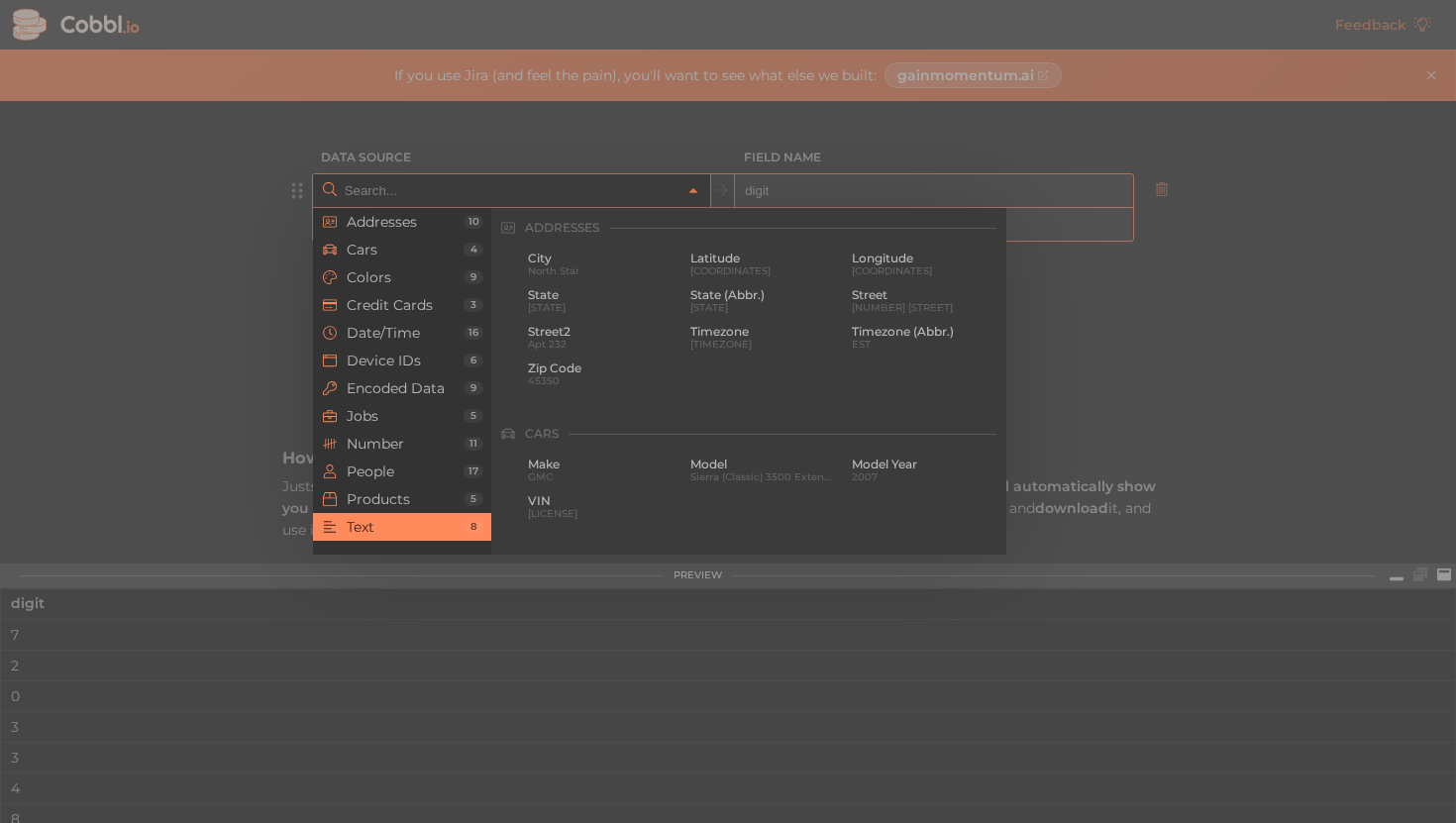 scroll, scrollTop: 1937, scrollLeft: 0, axis: vertical 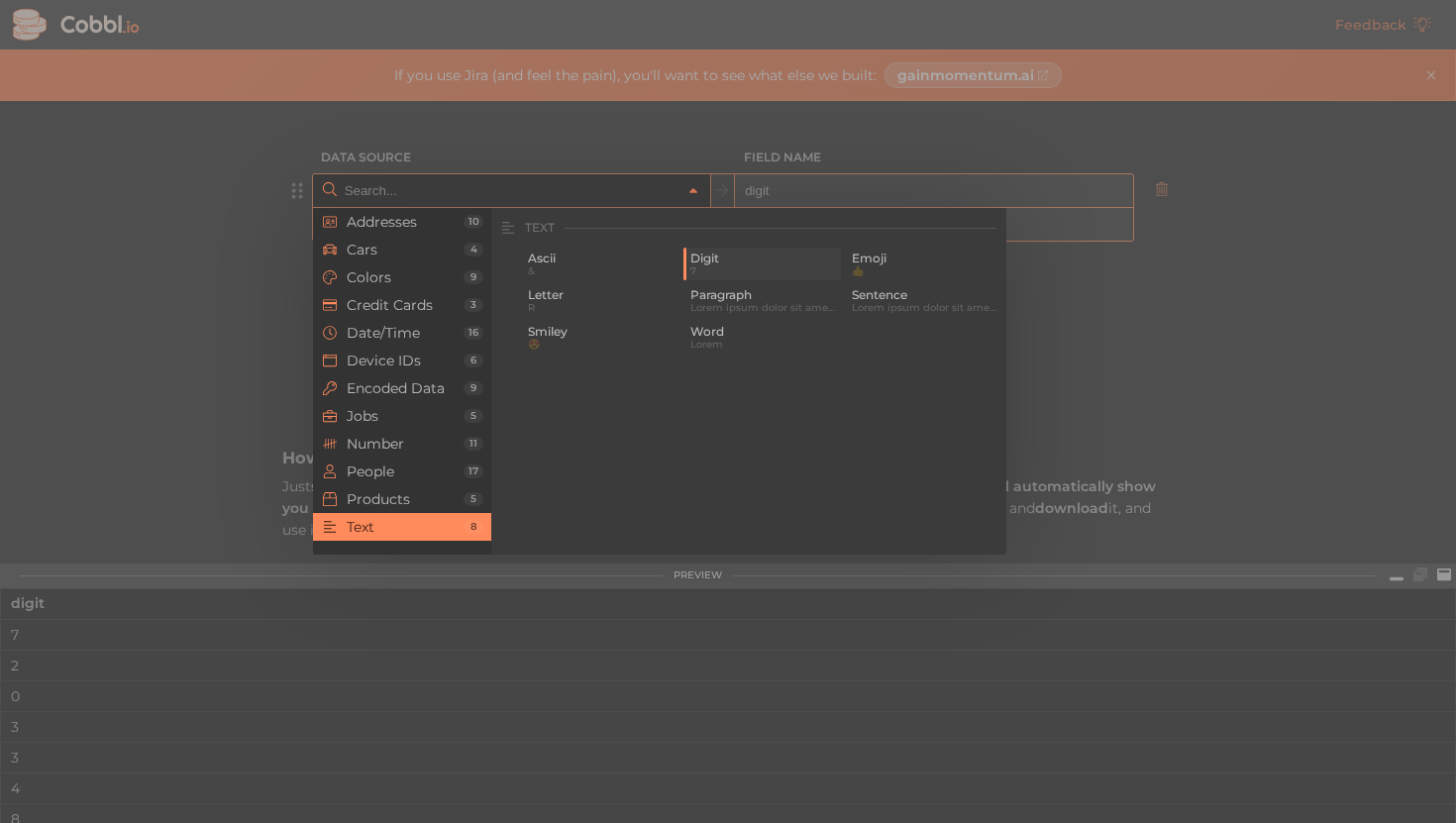 click on "Digit" at bounding box center [764, 258] 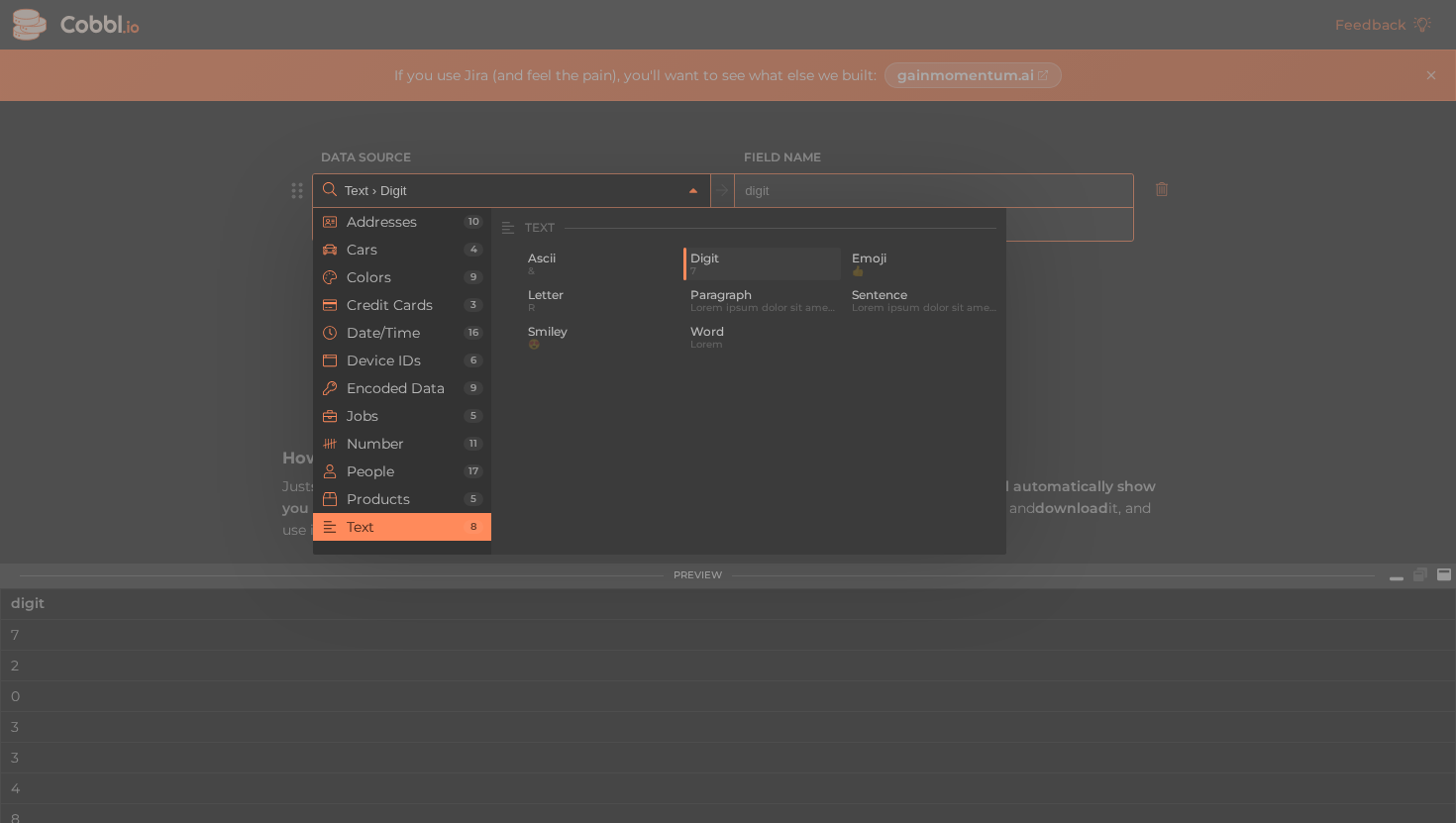 click at bounding box center [728, 261] 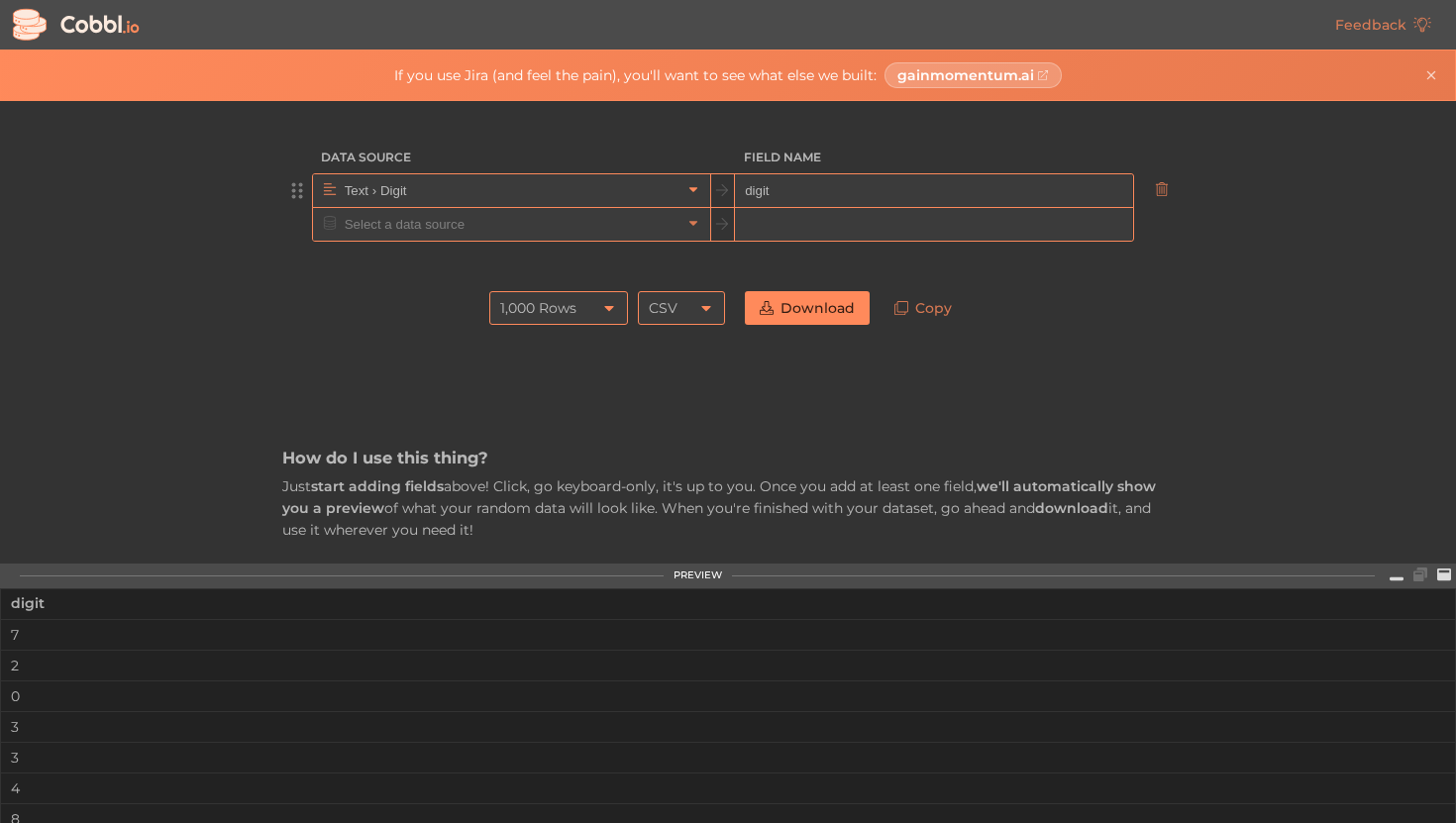 click 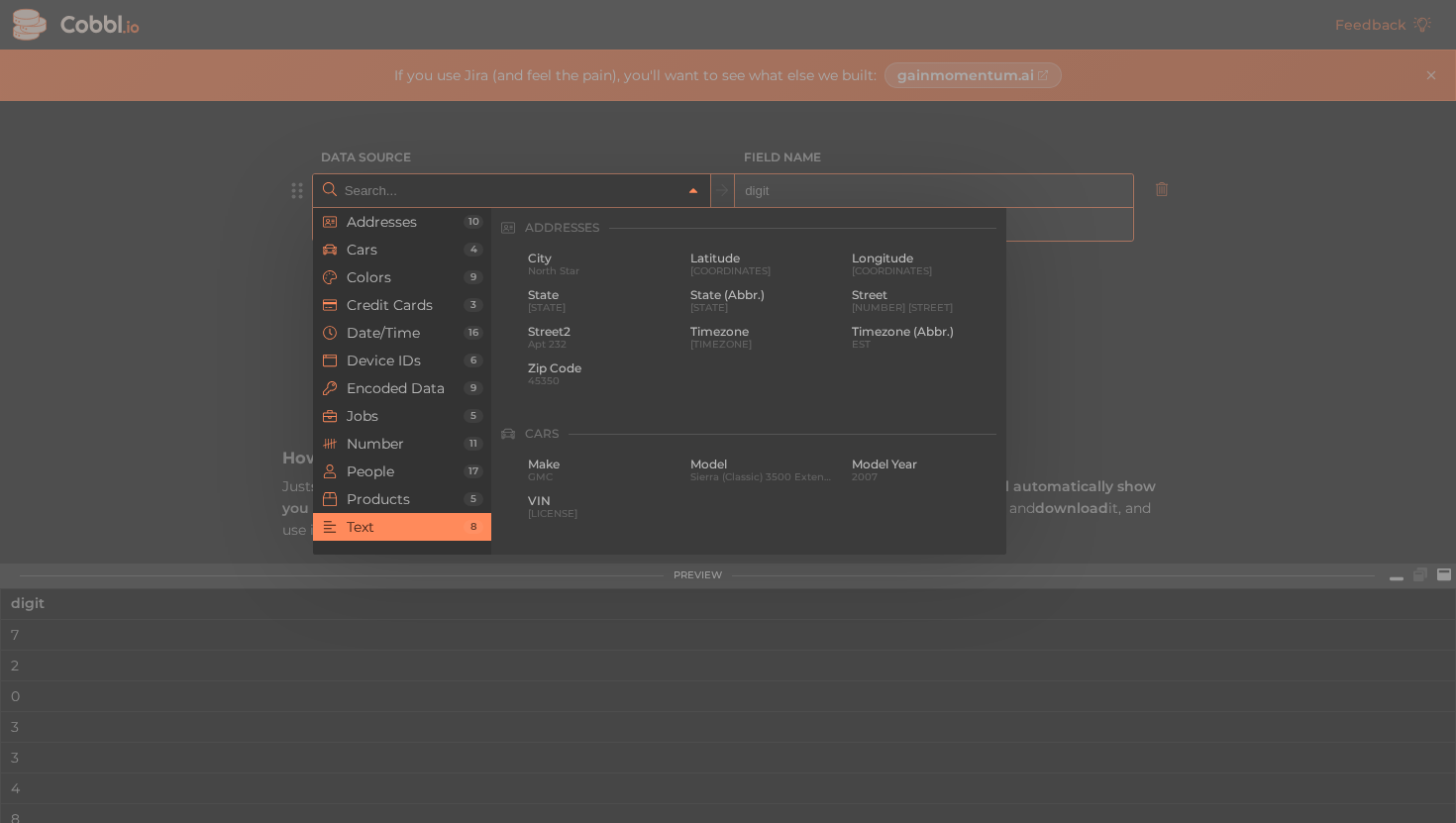scroll, scrollTop: 1937, scrollLeft: 0, axis: vertical 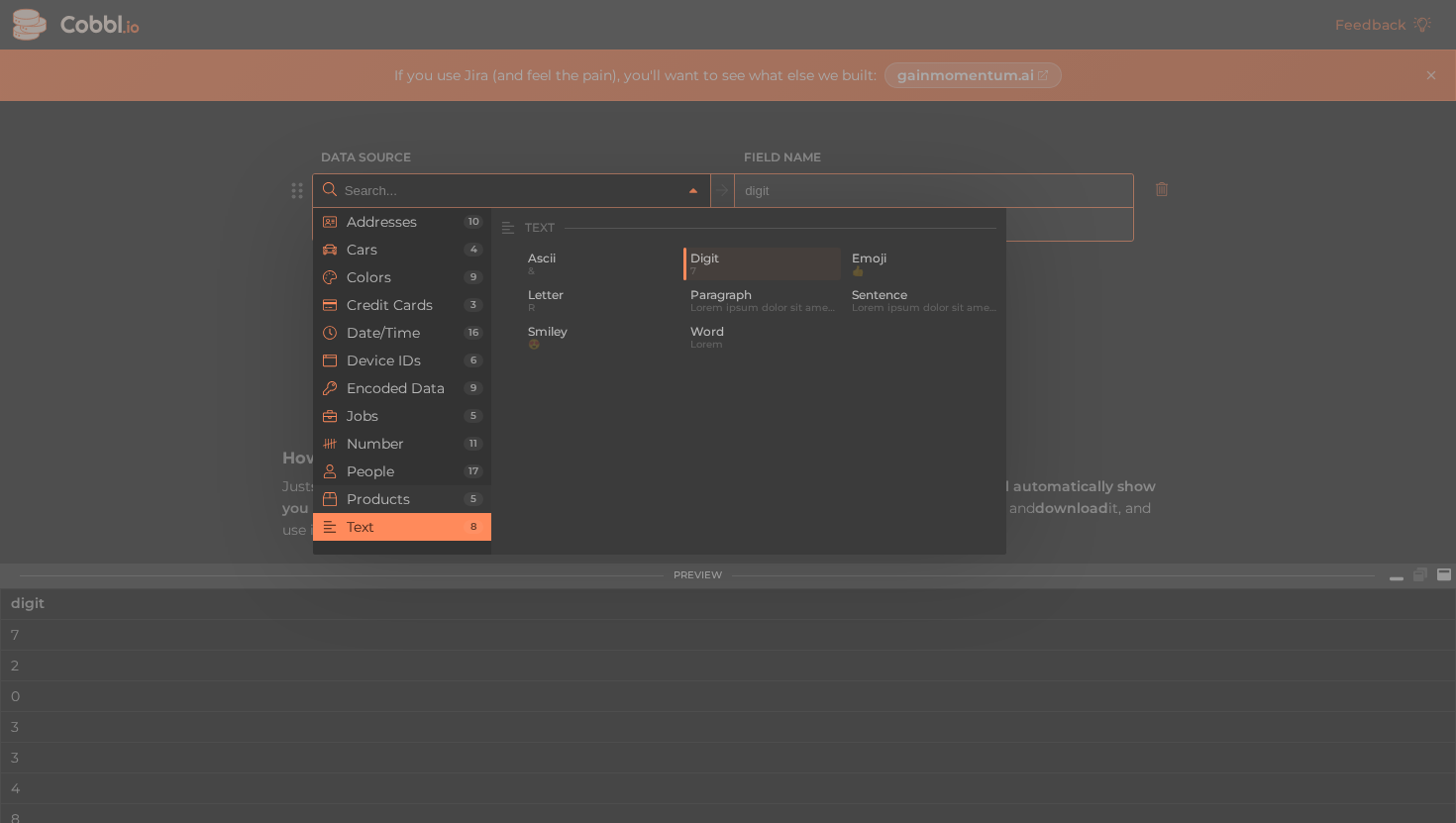 click on "Products 5" at bounding box center (402, 499) 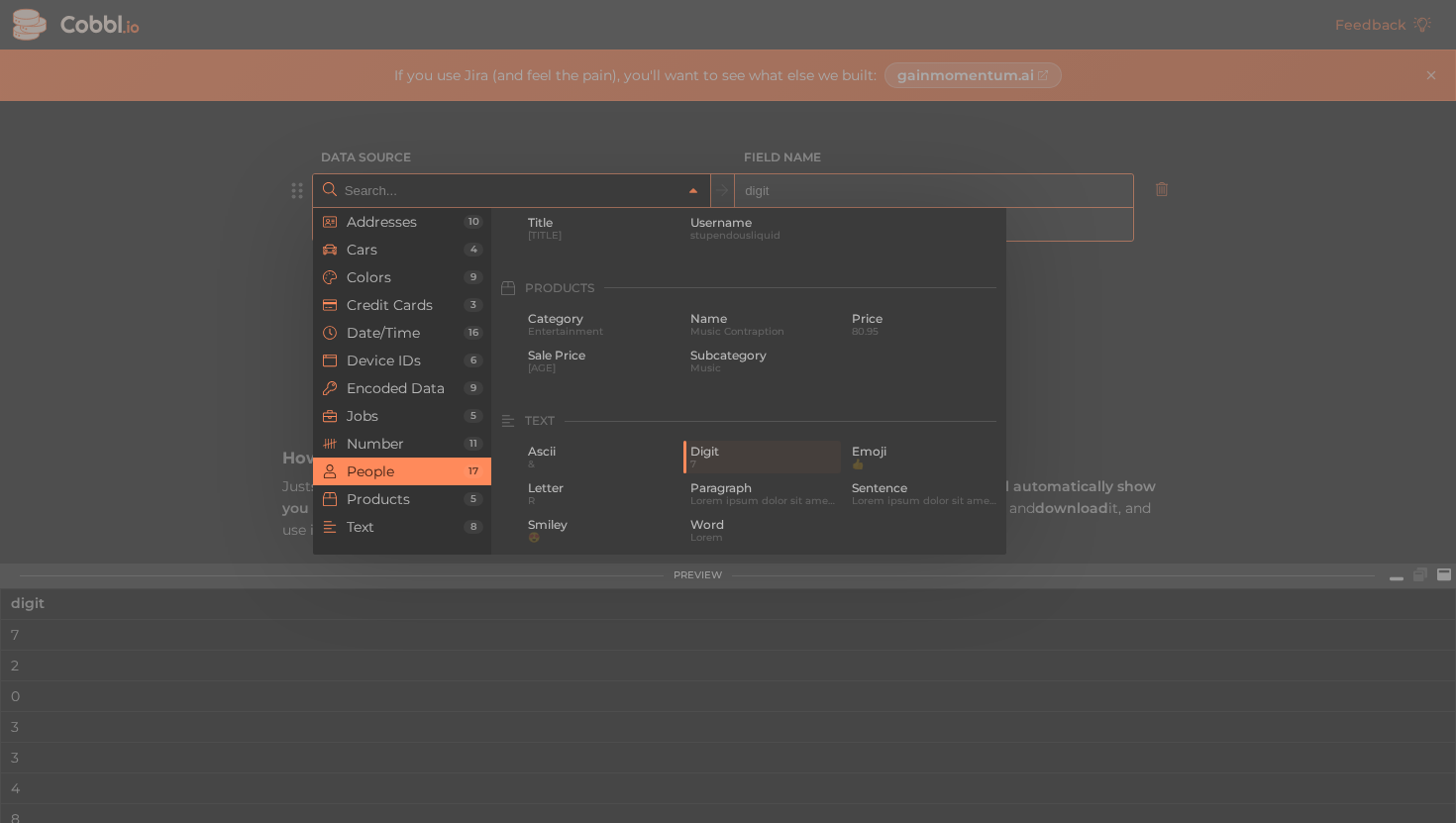 scroll, scrollTop: 1730, scrollLeft: 0, axis: vertical 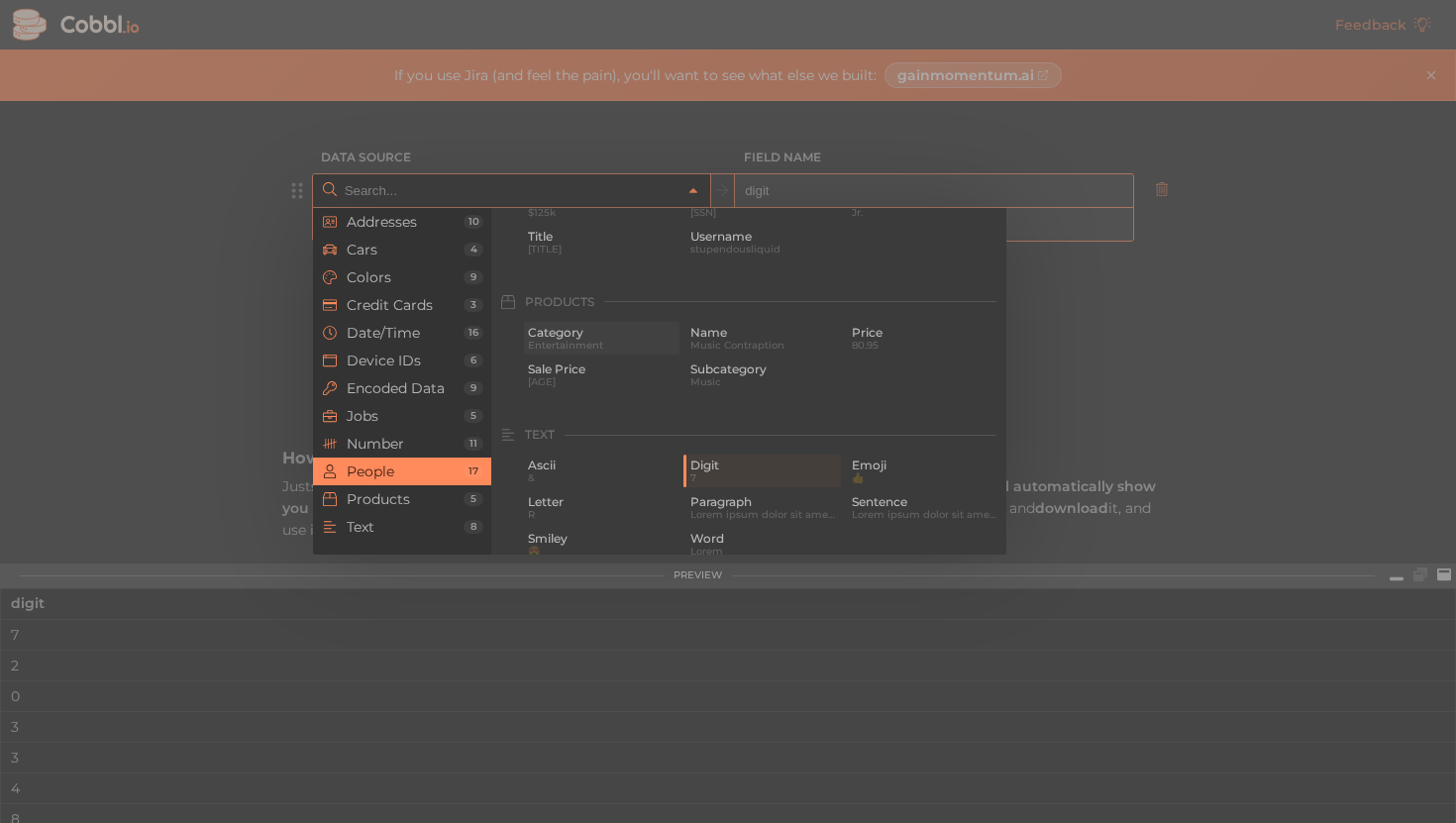 click on "Entertainment" at bounding box center [601, 345] 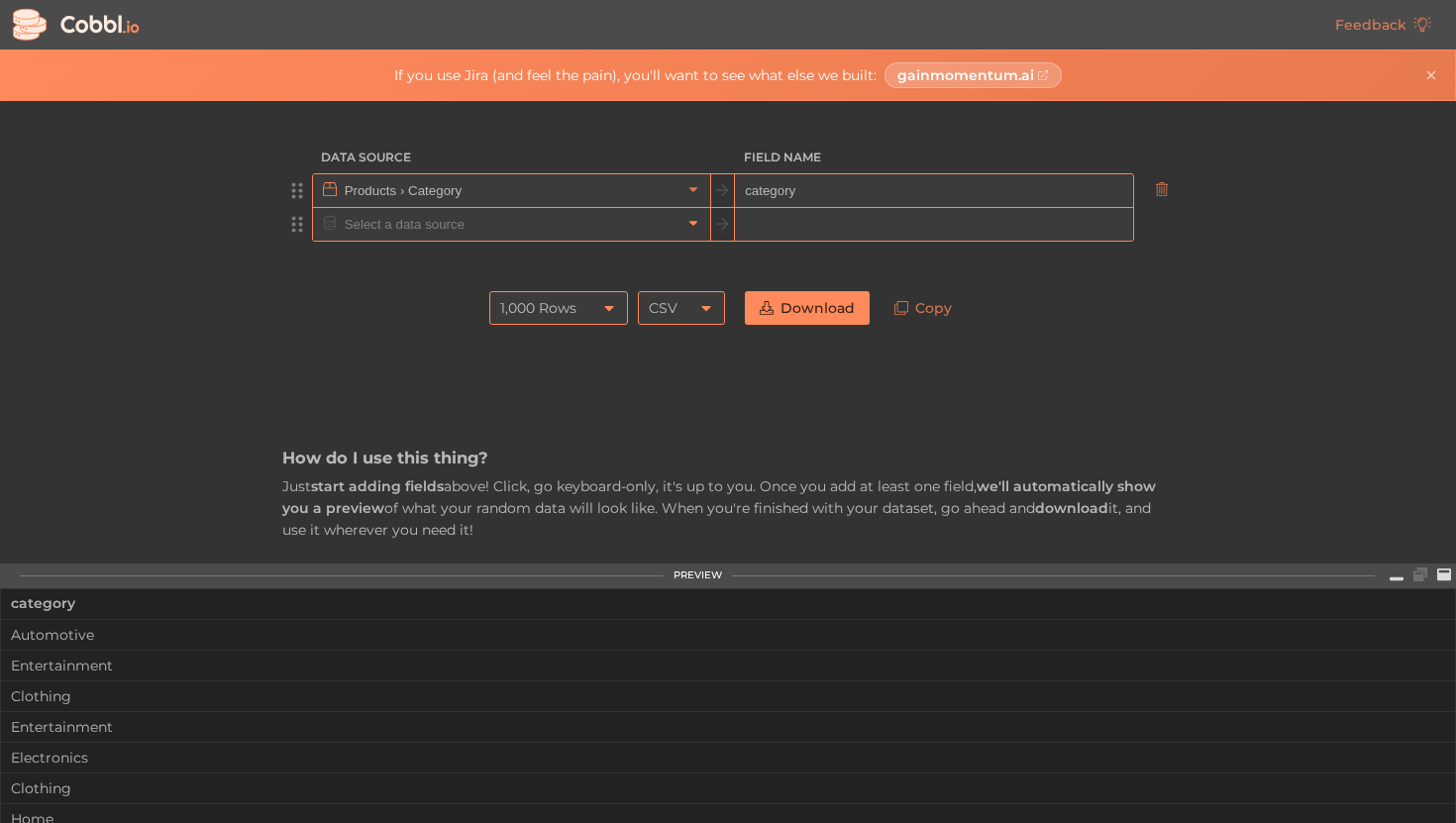click 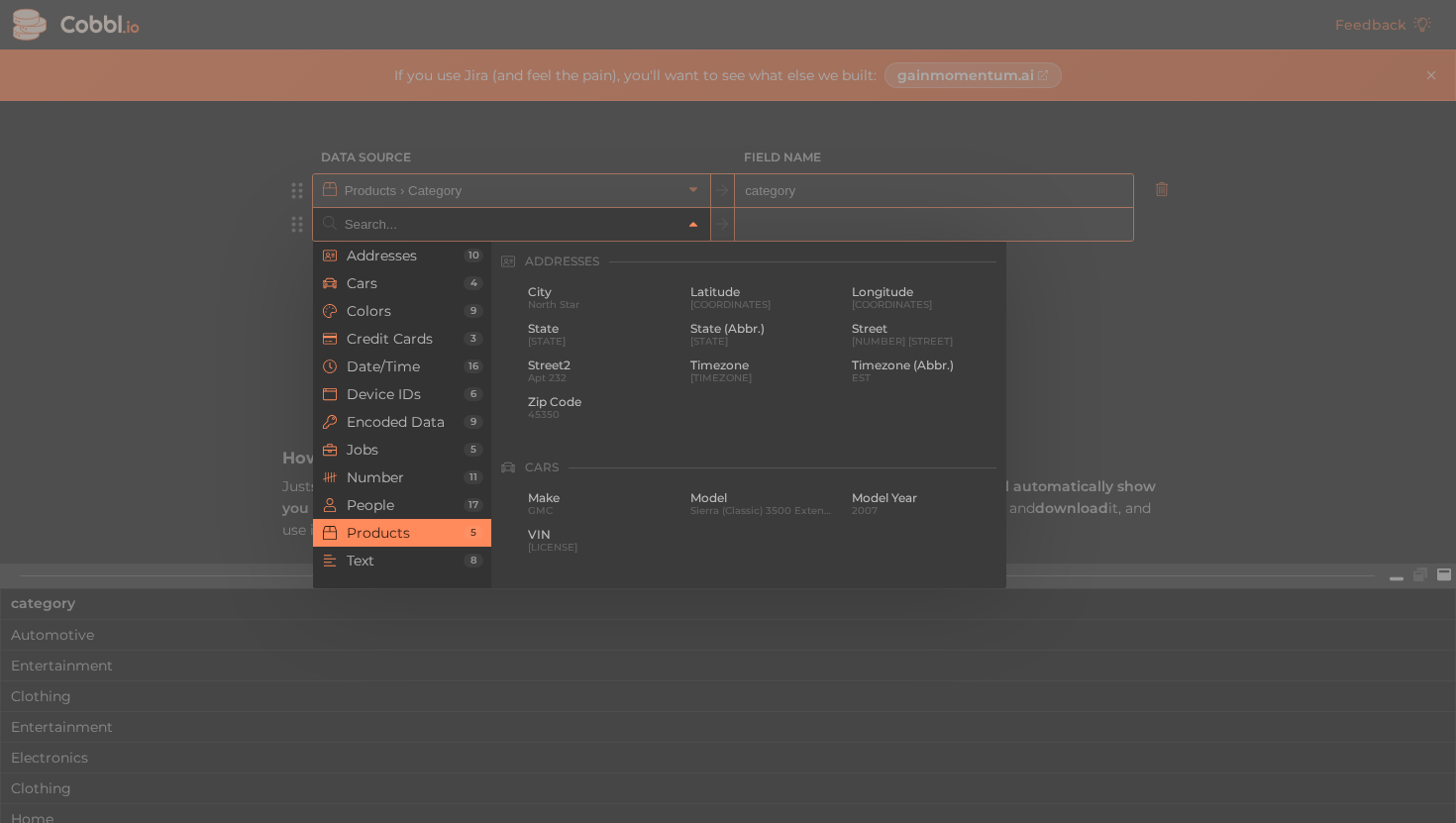 scroll, scrollTop: 1804, scrollLeft: 0, axis: vertical 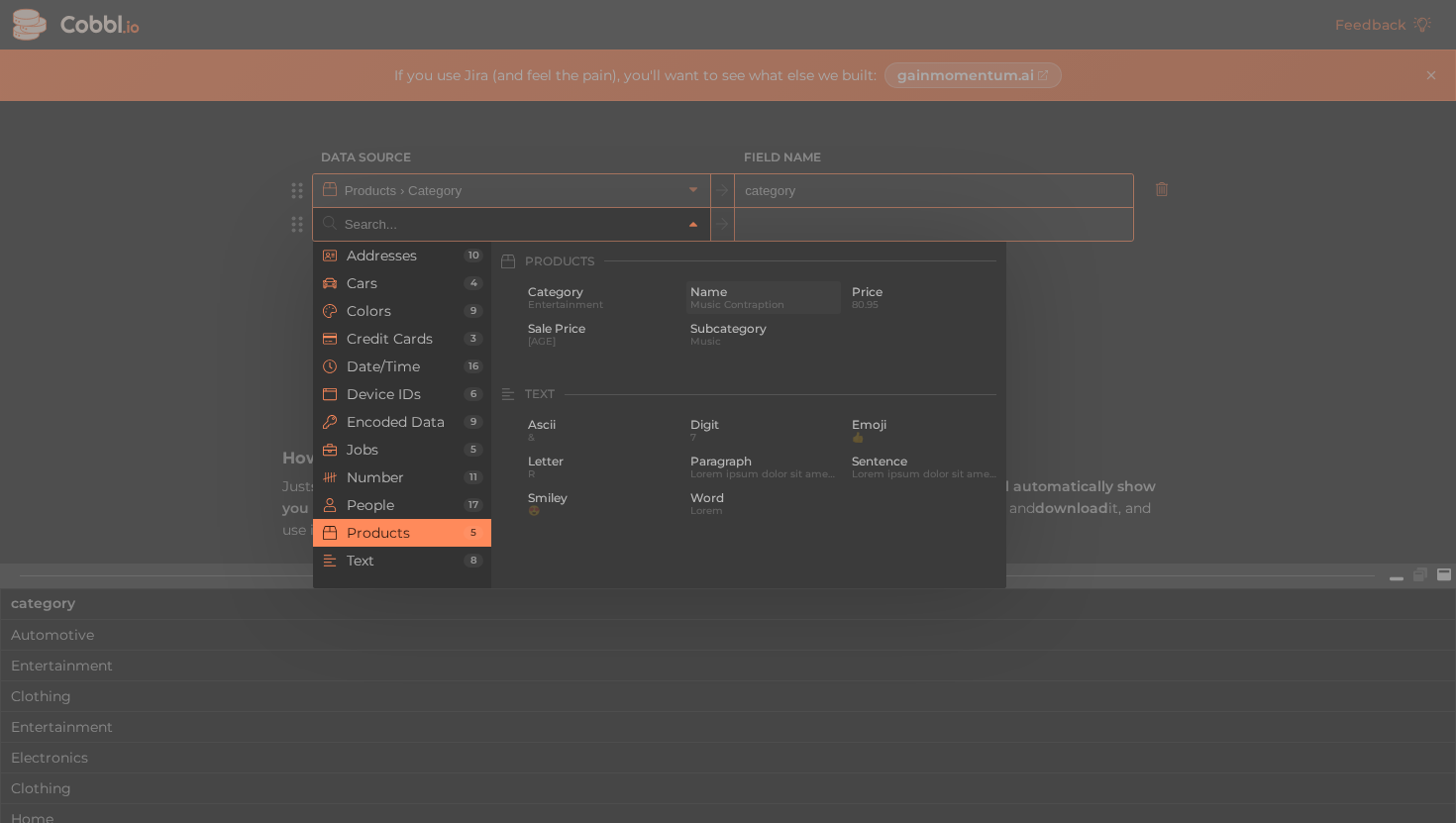 click on "Music Contraption" at bounding box center [764, 304] 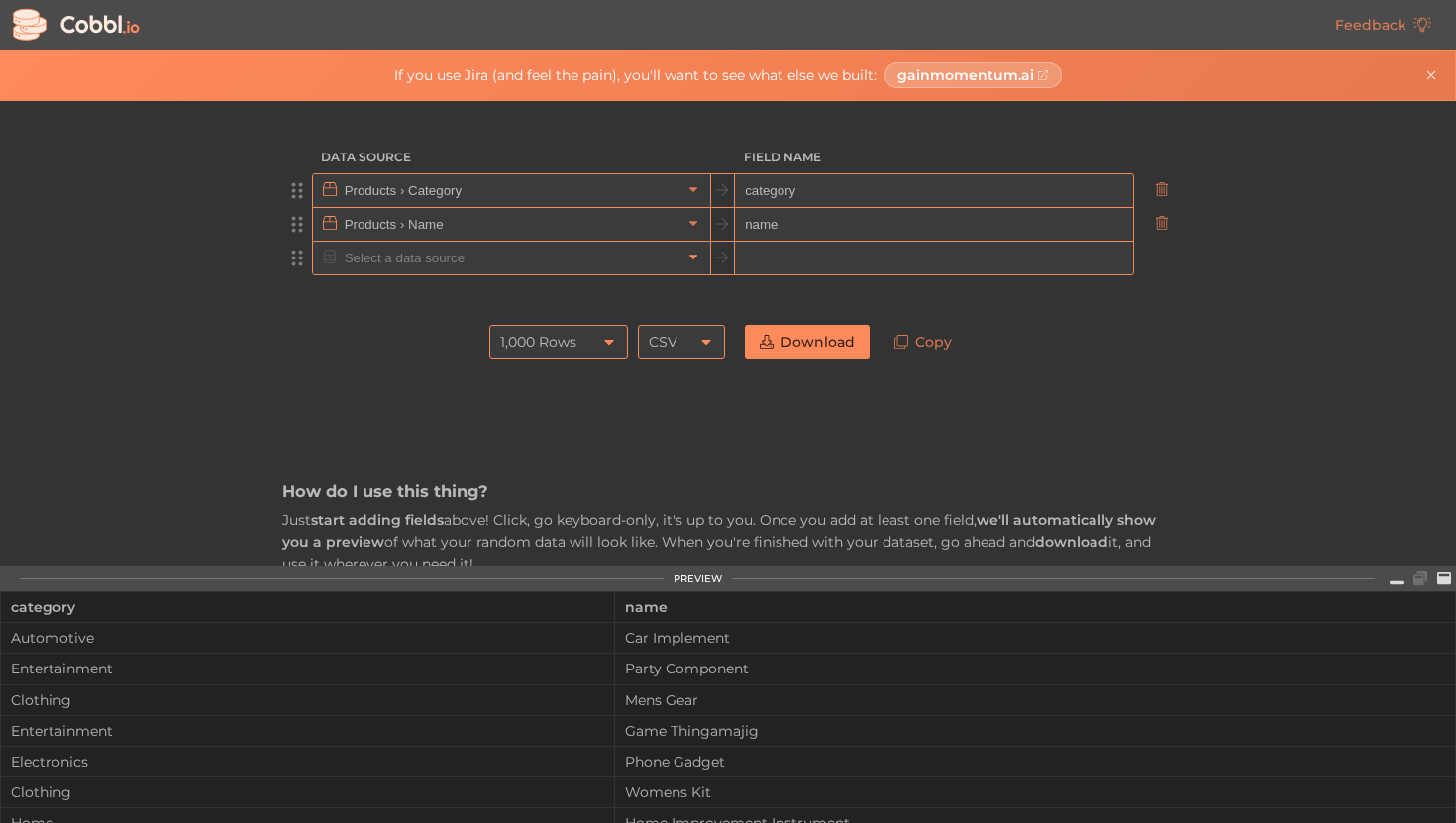 click 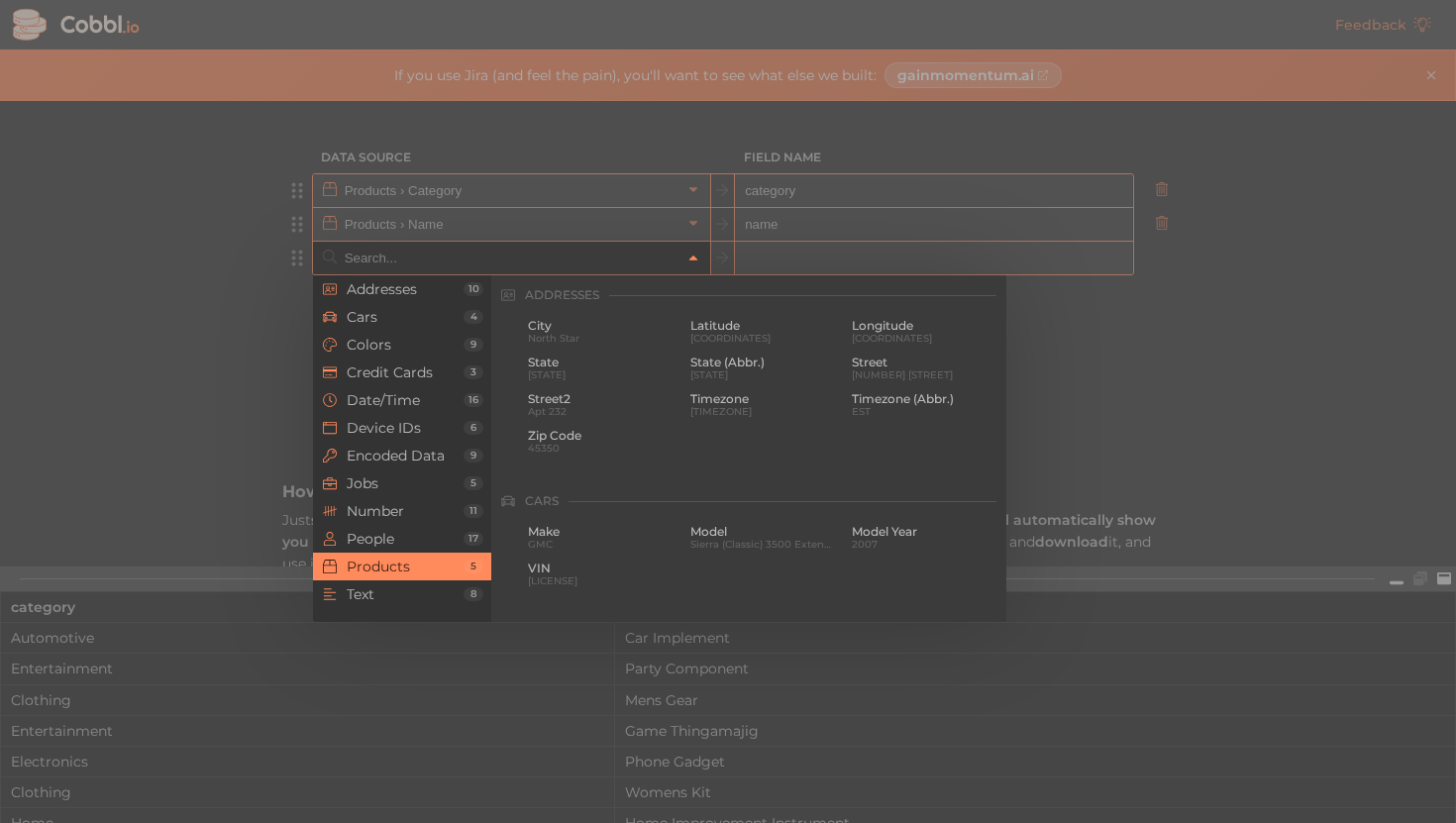 scroll, scrollTop: 1804, scrollLeft: 0, axis: vertical 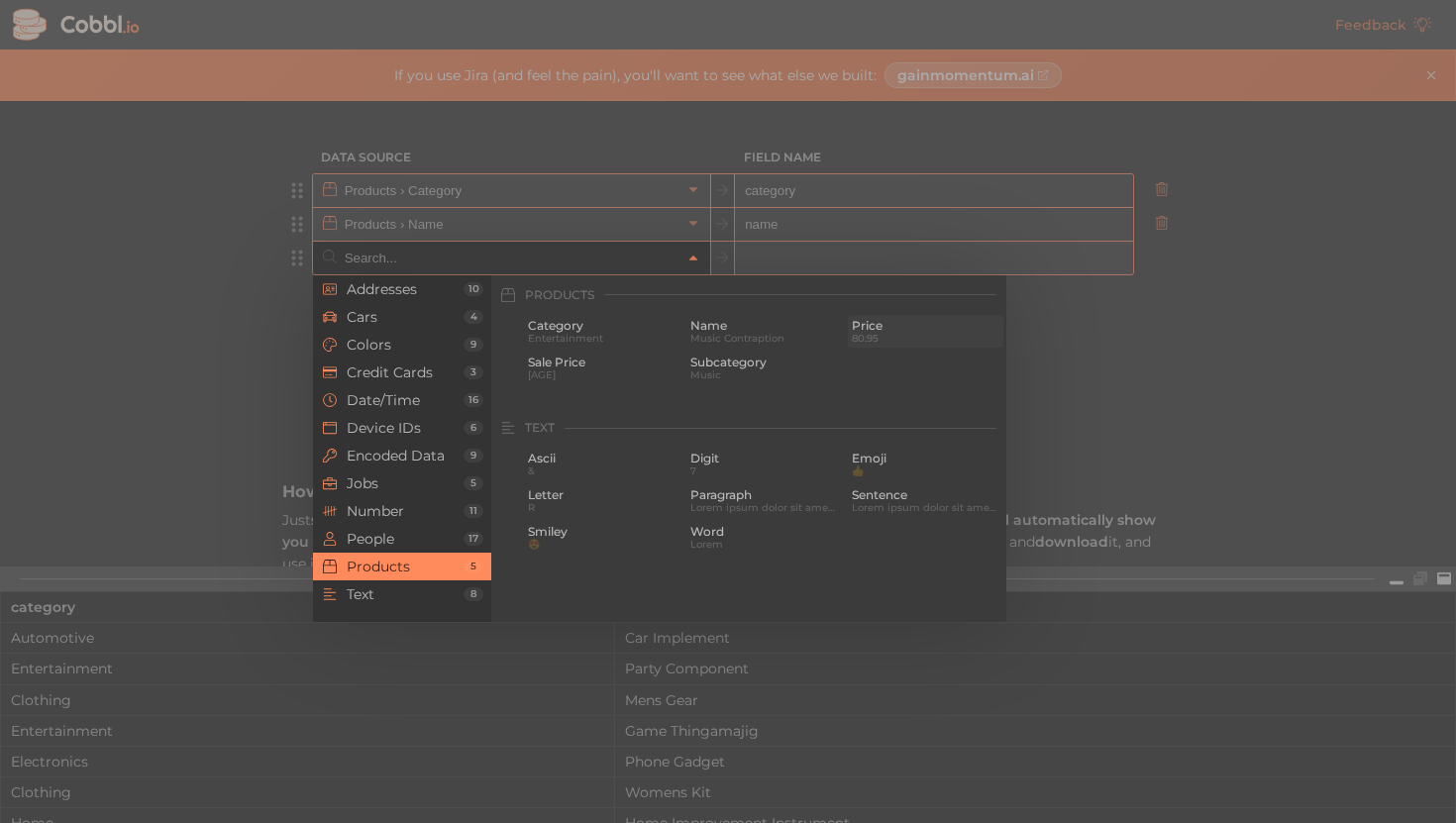 click on "Price" at bounding box center (925, 326) 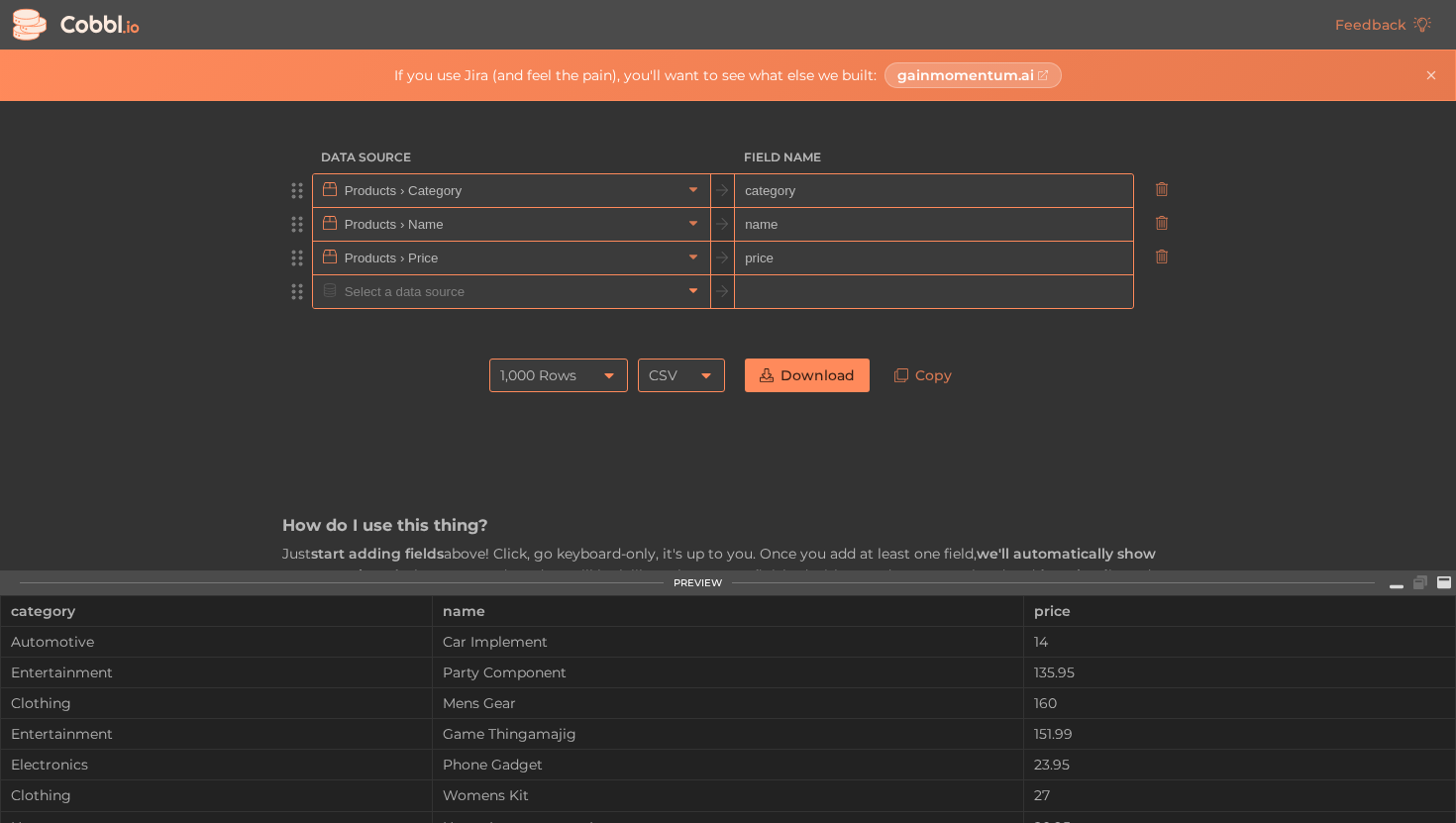click 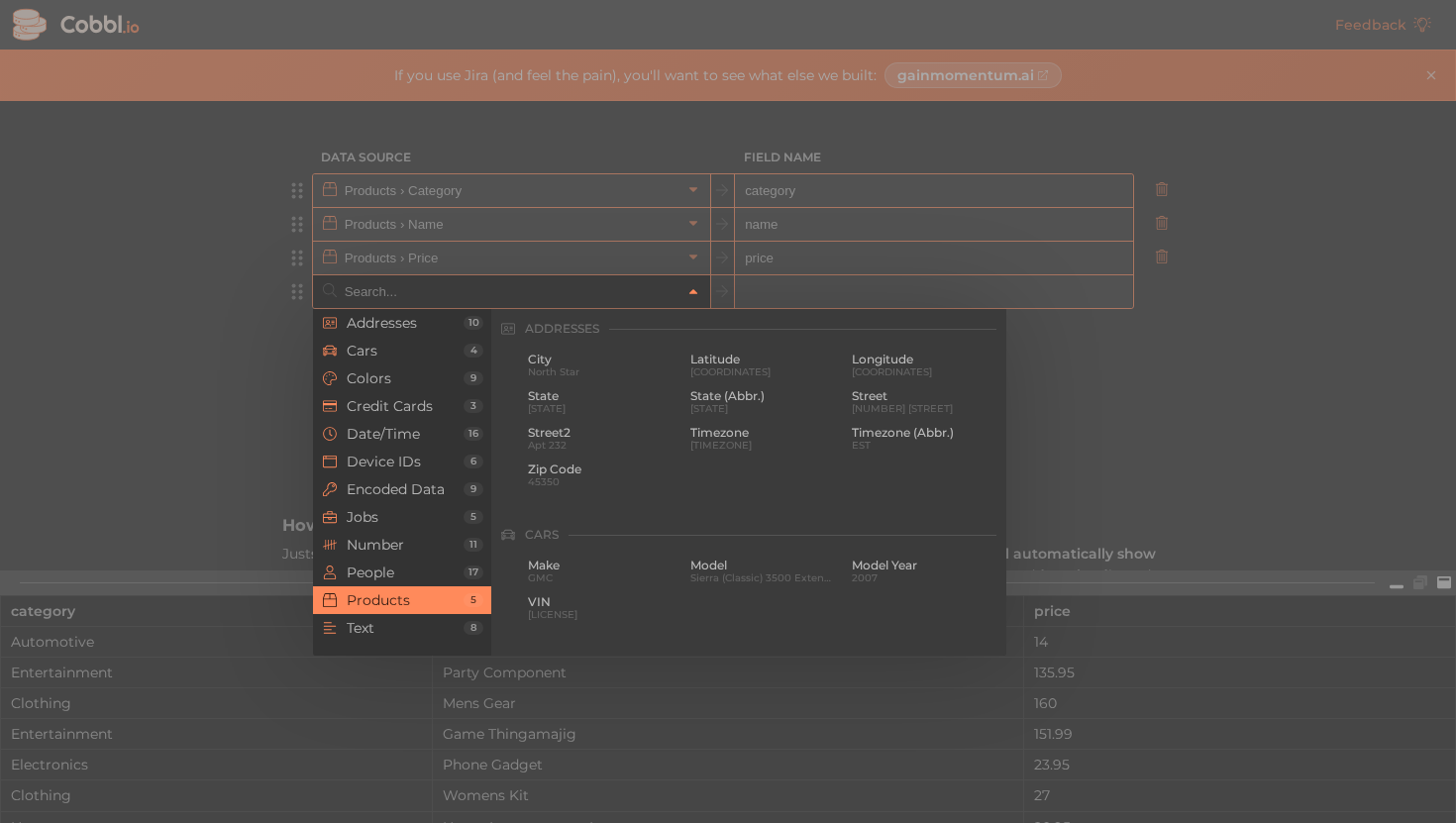 scroll, scrollTop: 1804, scrollLeft: 0, axis: vertical 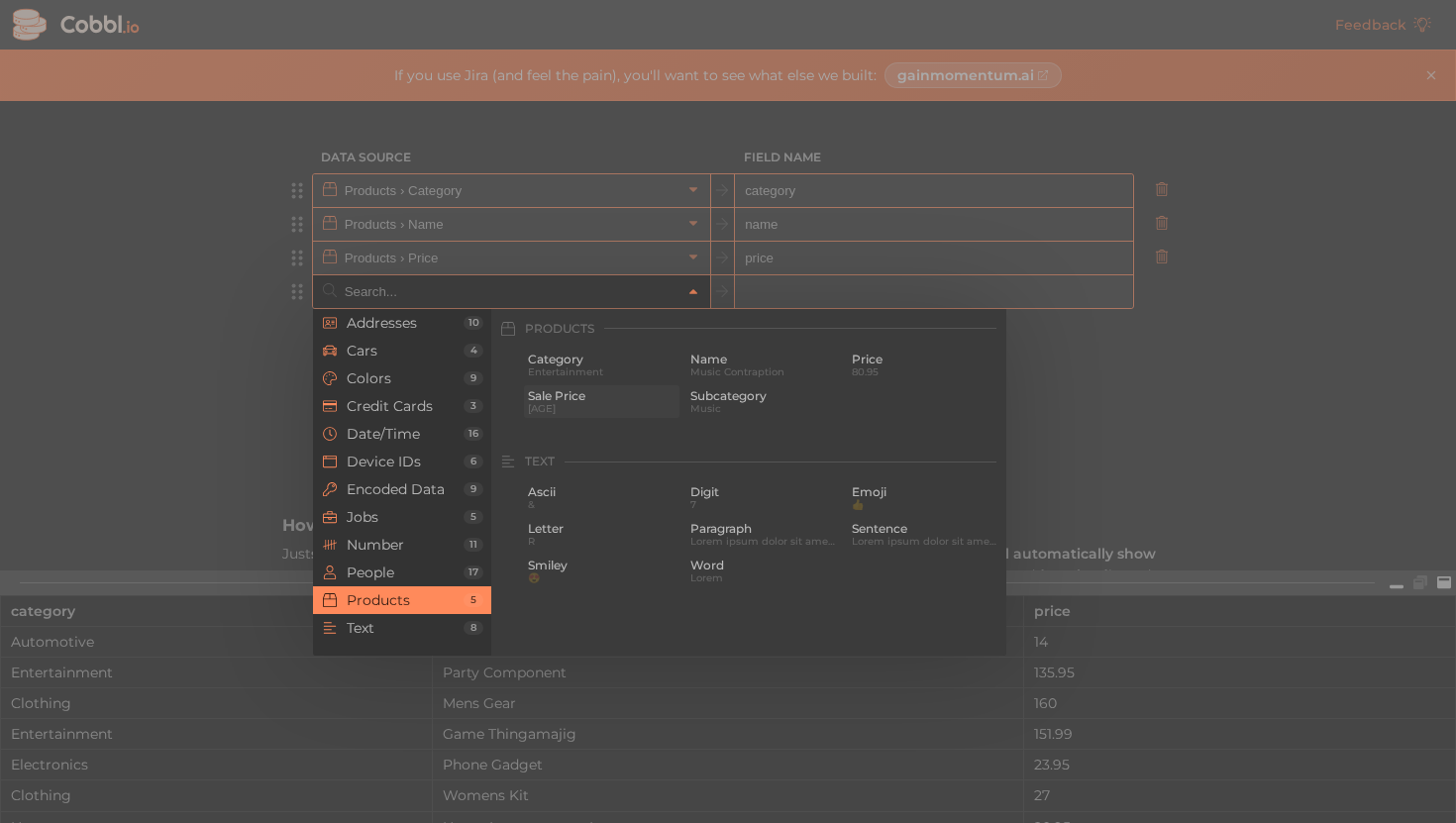 click on "Sale Price" at bounding box center (601, 396) 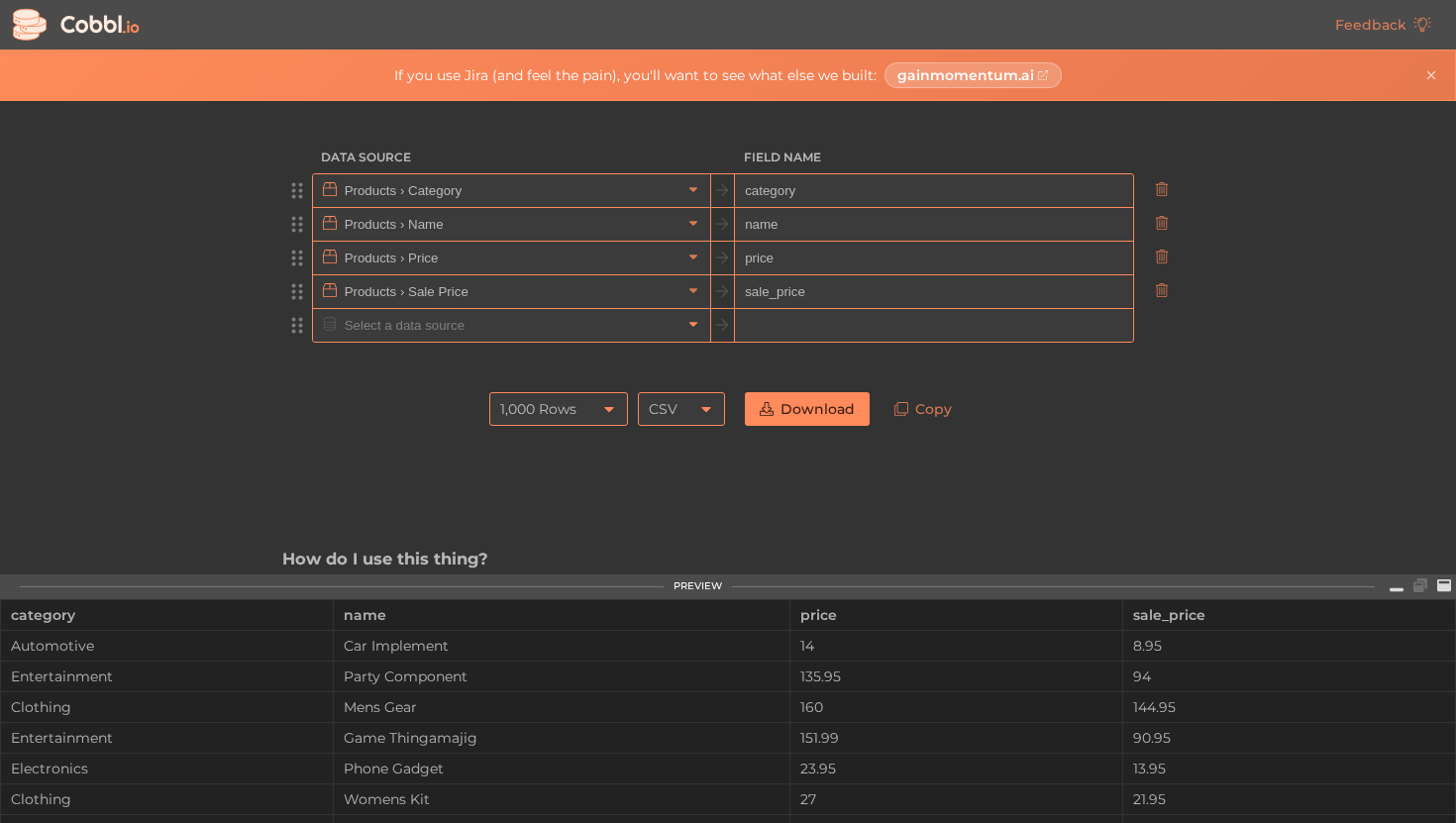 click 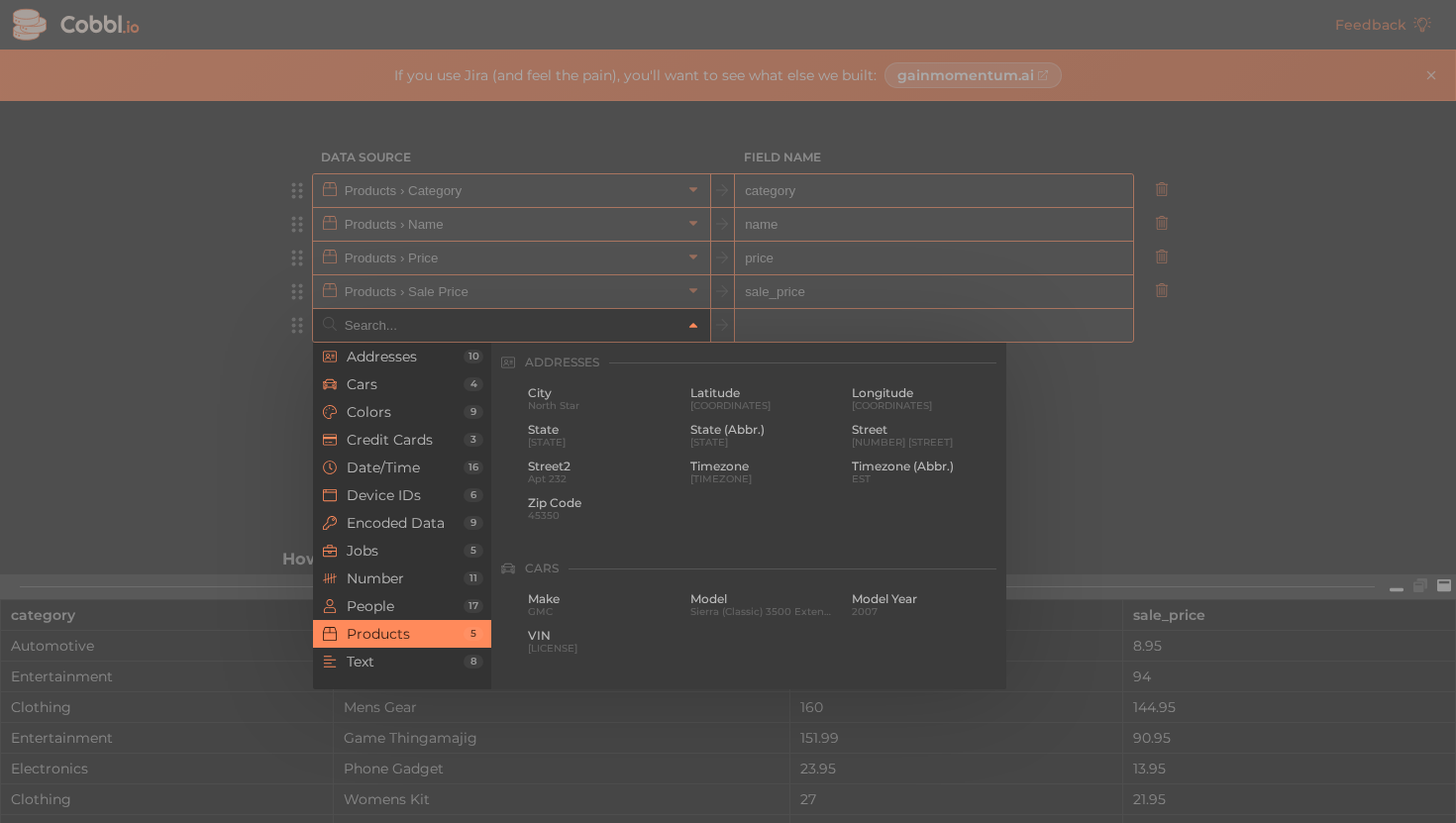 scroll, scrollTop: 1804, scrollLeft: 0, axis: vertical 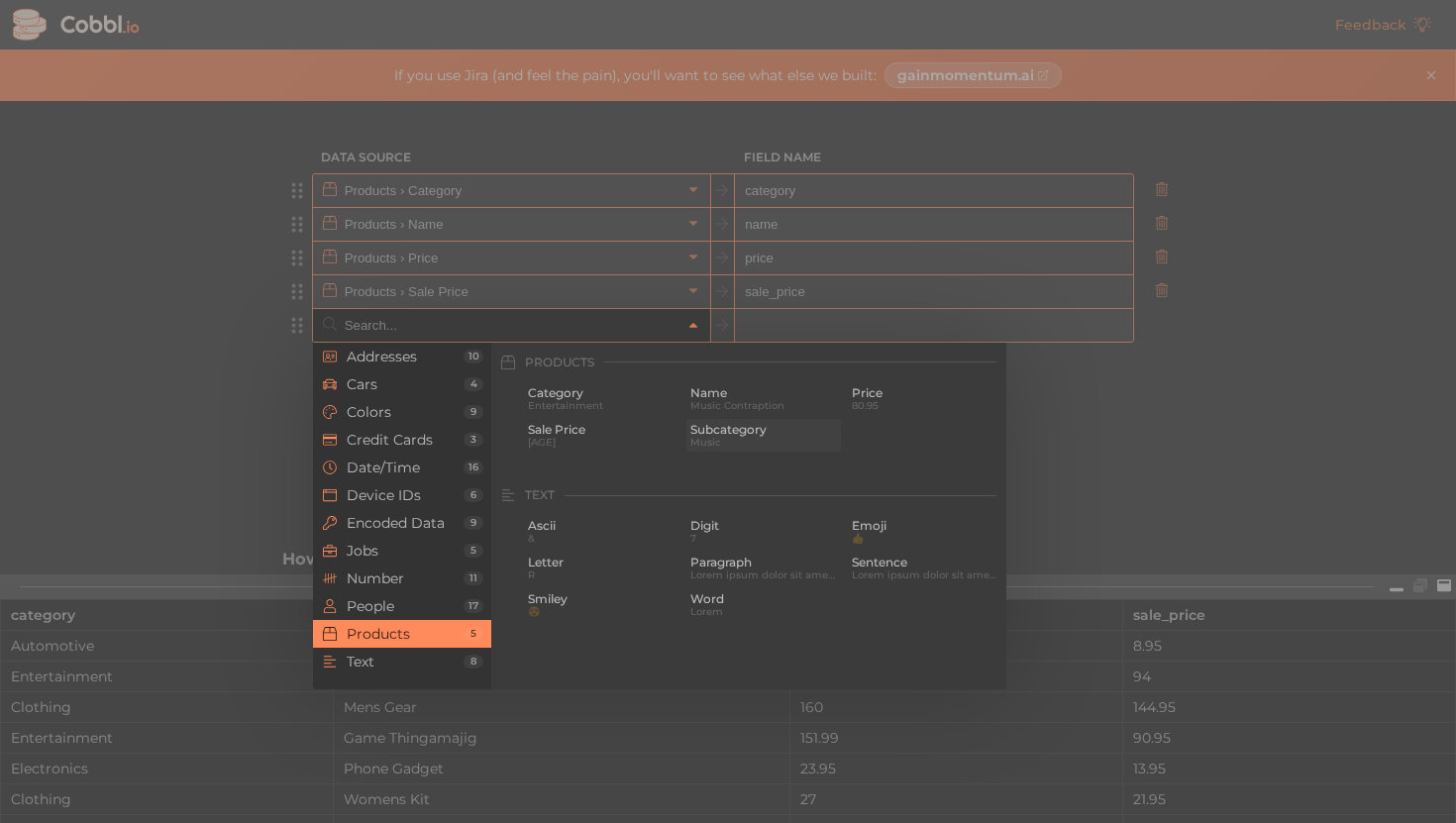 click on "Subcategory" at bounding box center [764, 430] 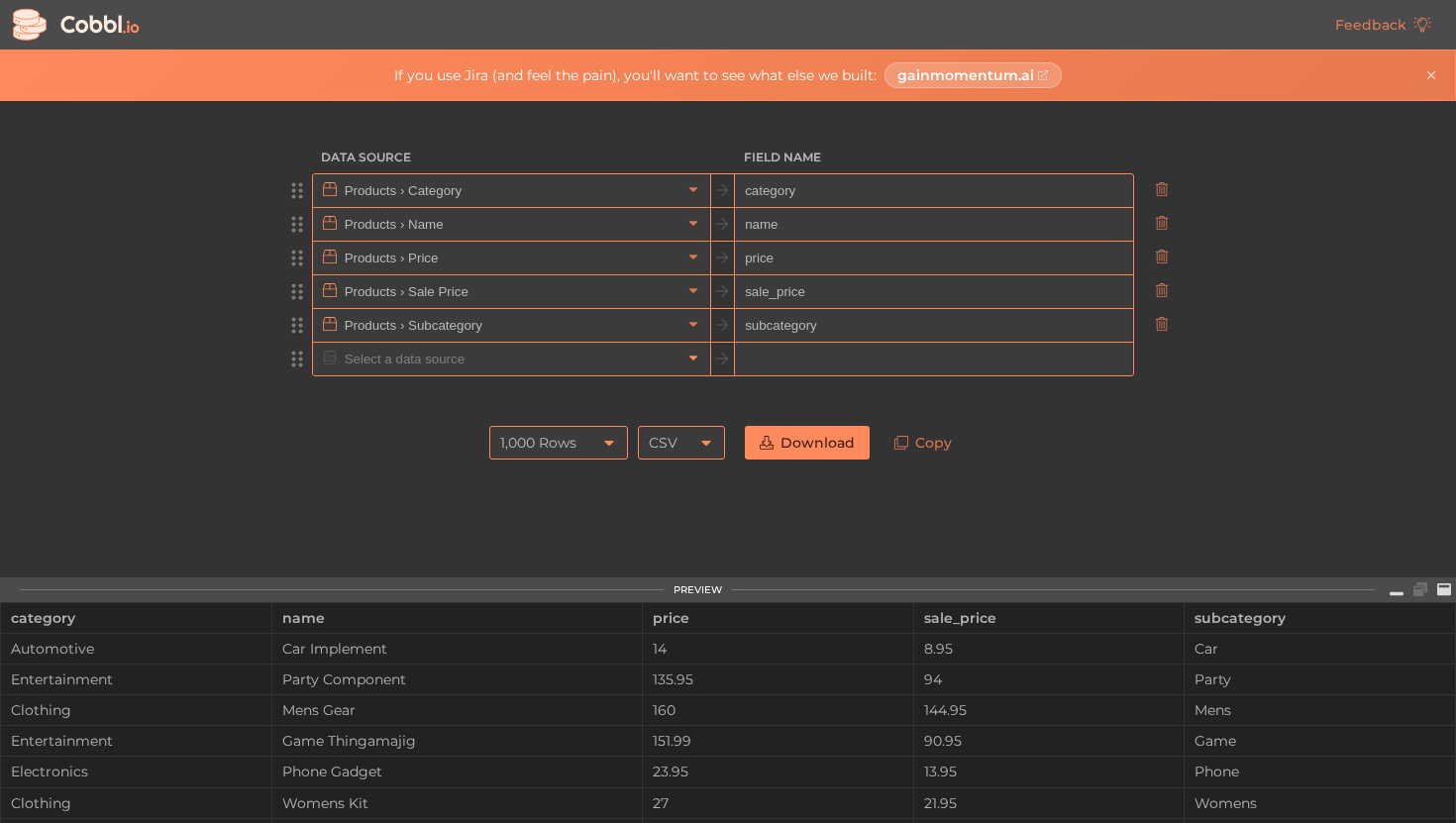 click at bounding box center (693, 359) 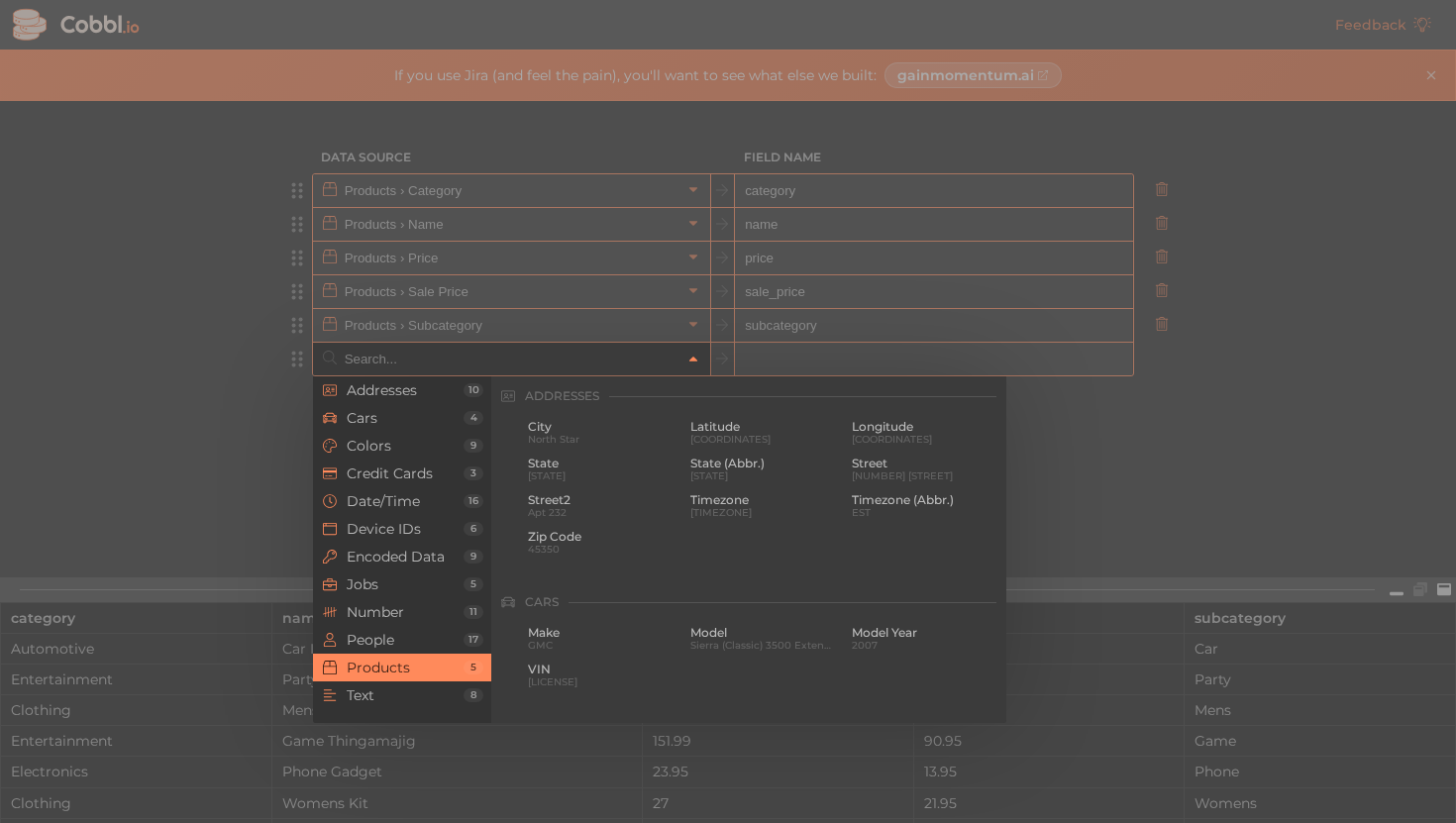 scroll, scrollTop: 1804, scrollLeft: 0, axis: vertical 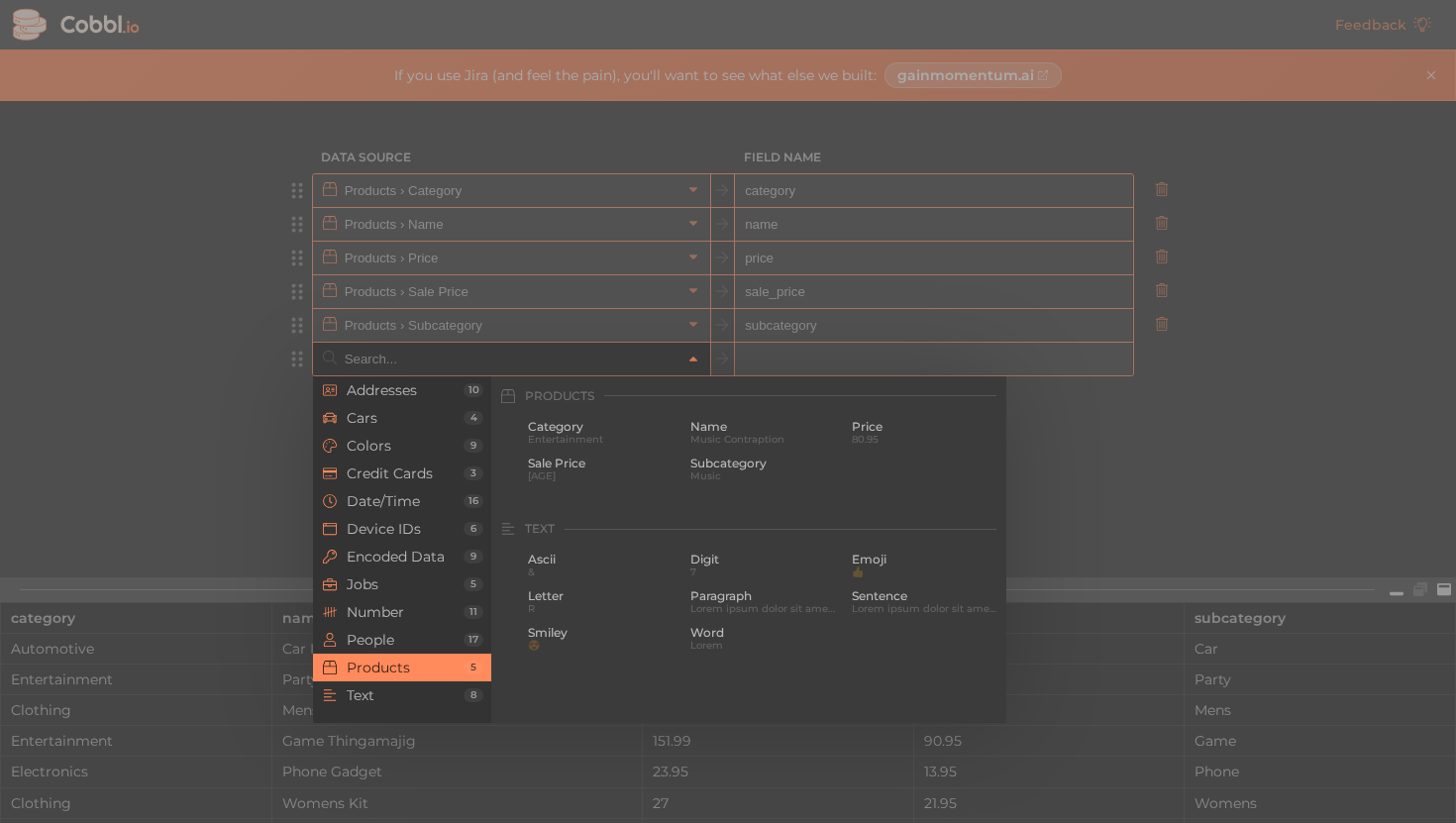 click on "Category Entertainment Name Music Contraption Price 80.95 Sale Price 56 Subcategory Music" at bounding box center [764, 453] 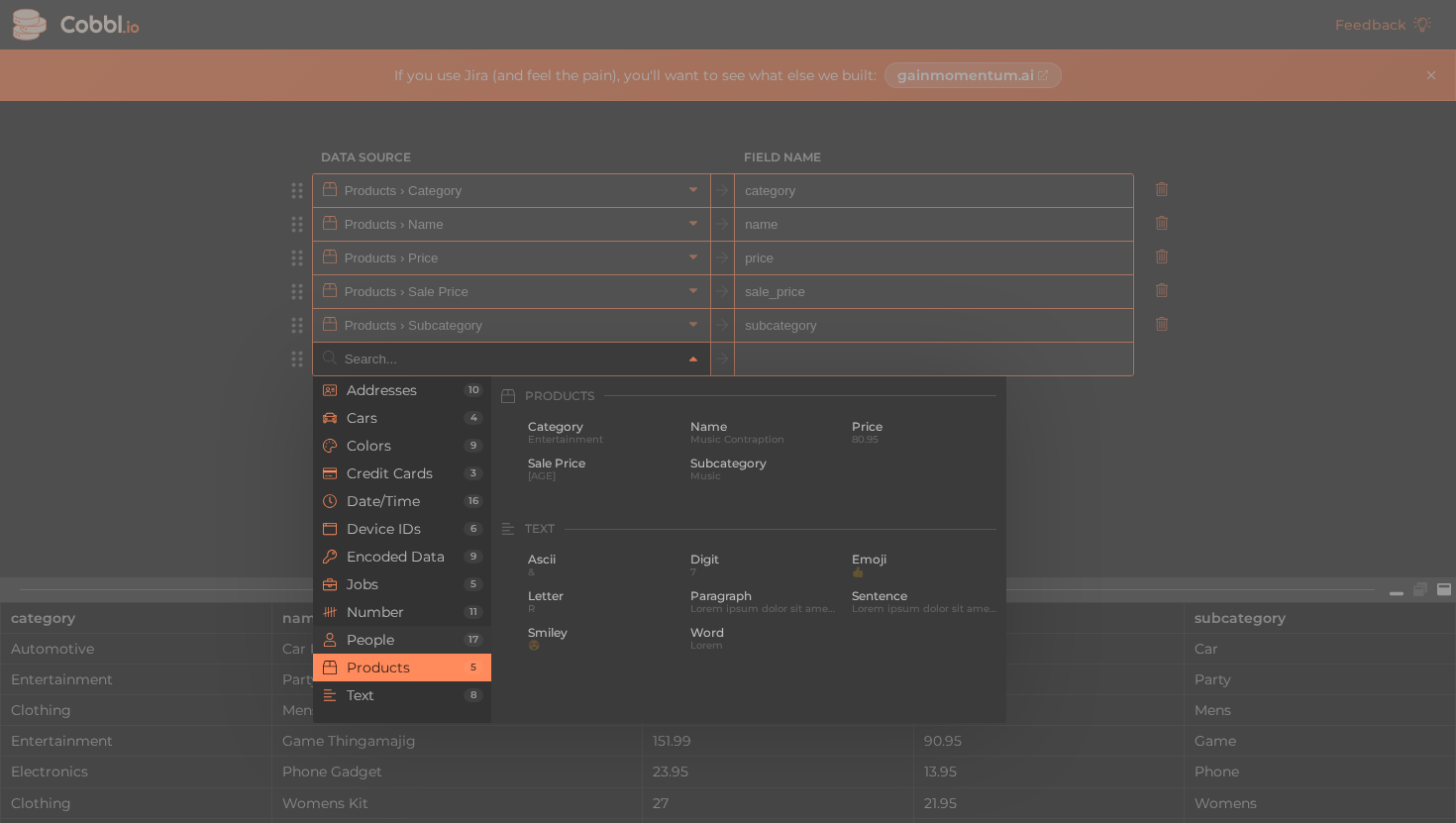 click on "People" at bounding box center [405, 640] 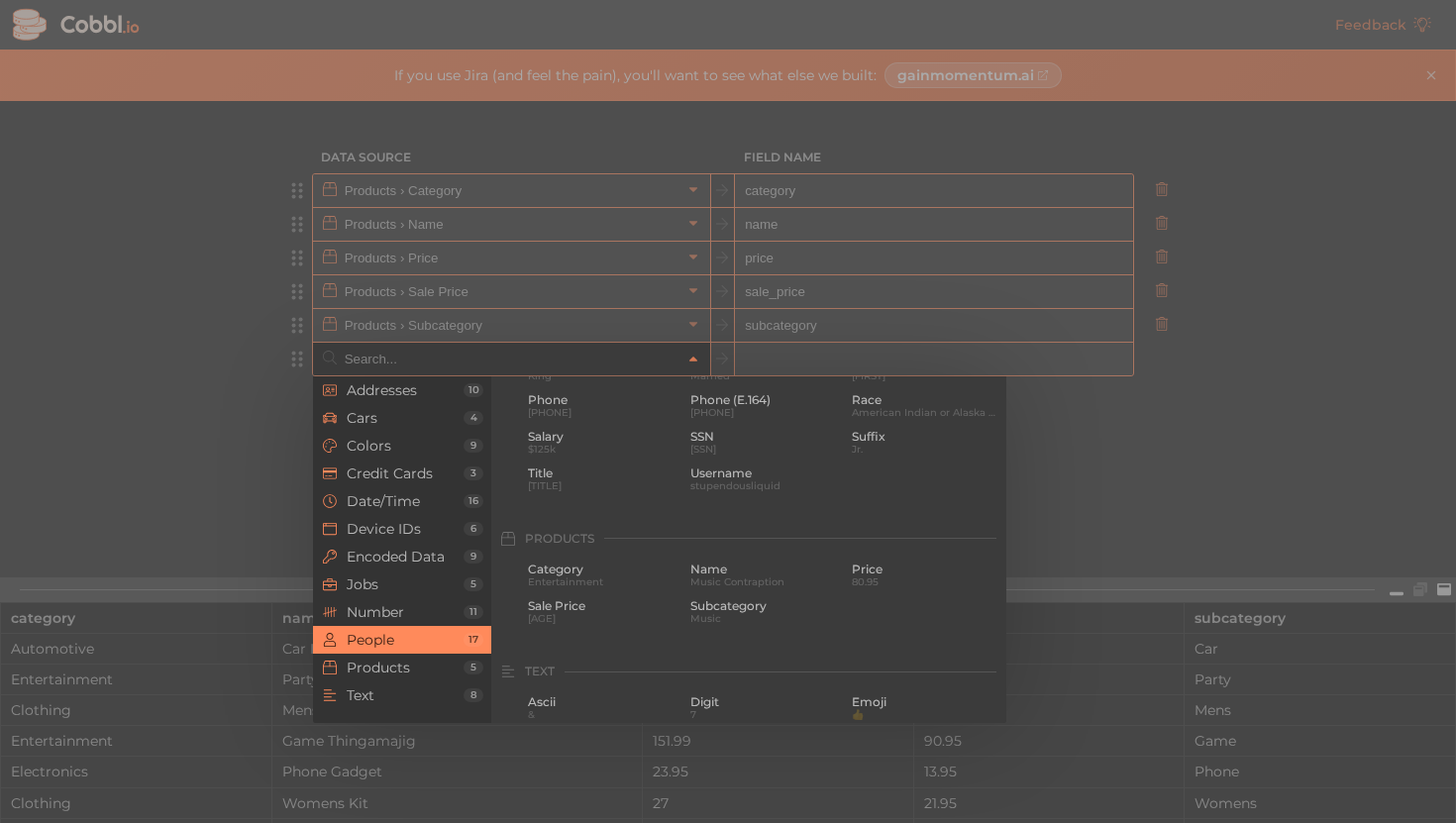scroll, scrollTop: 1525, scrollLeft: 0, axis: vertical 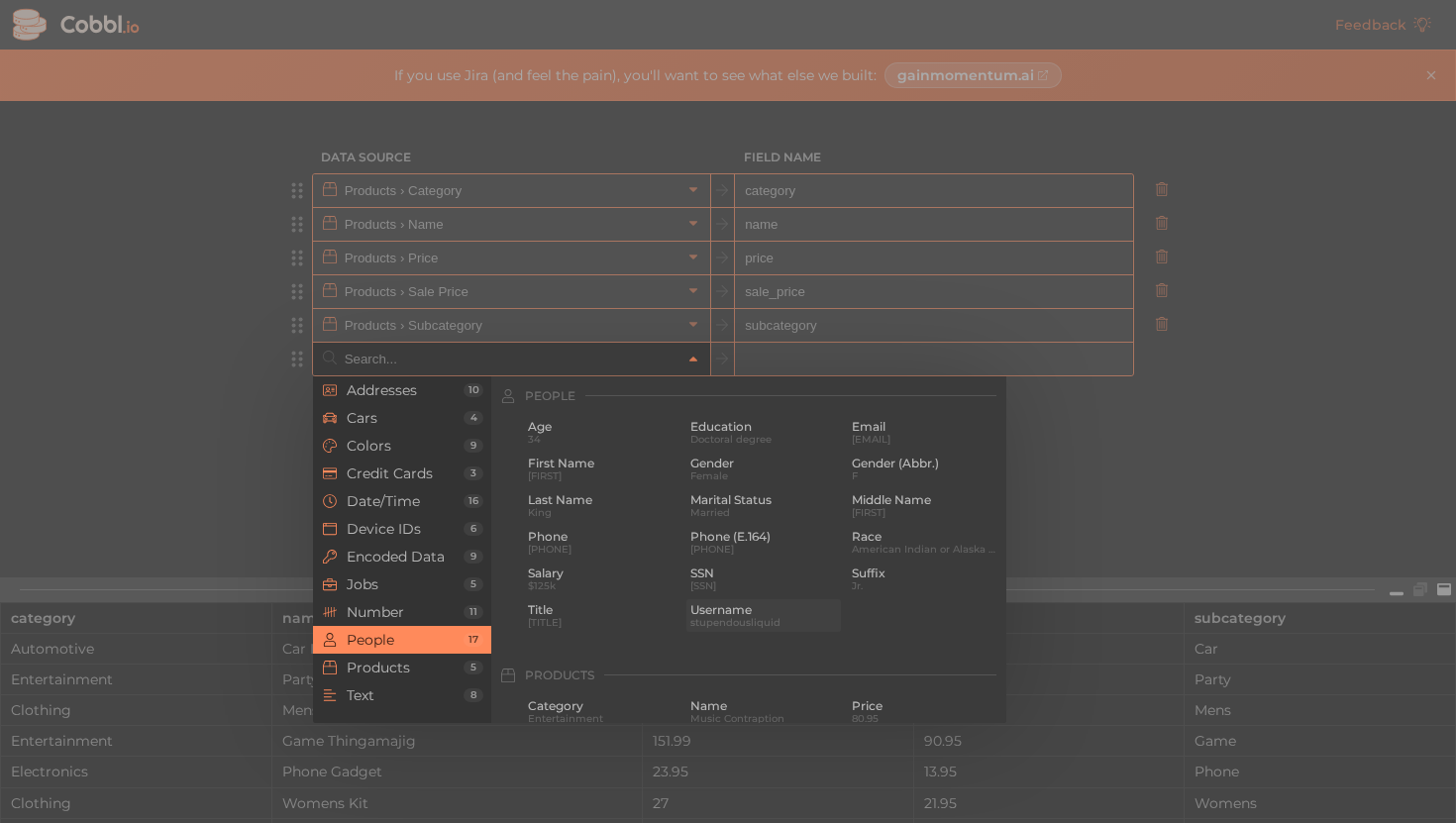 click on "stupendousliquid" at bounding box center [764, 622] 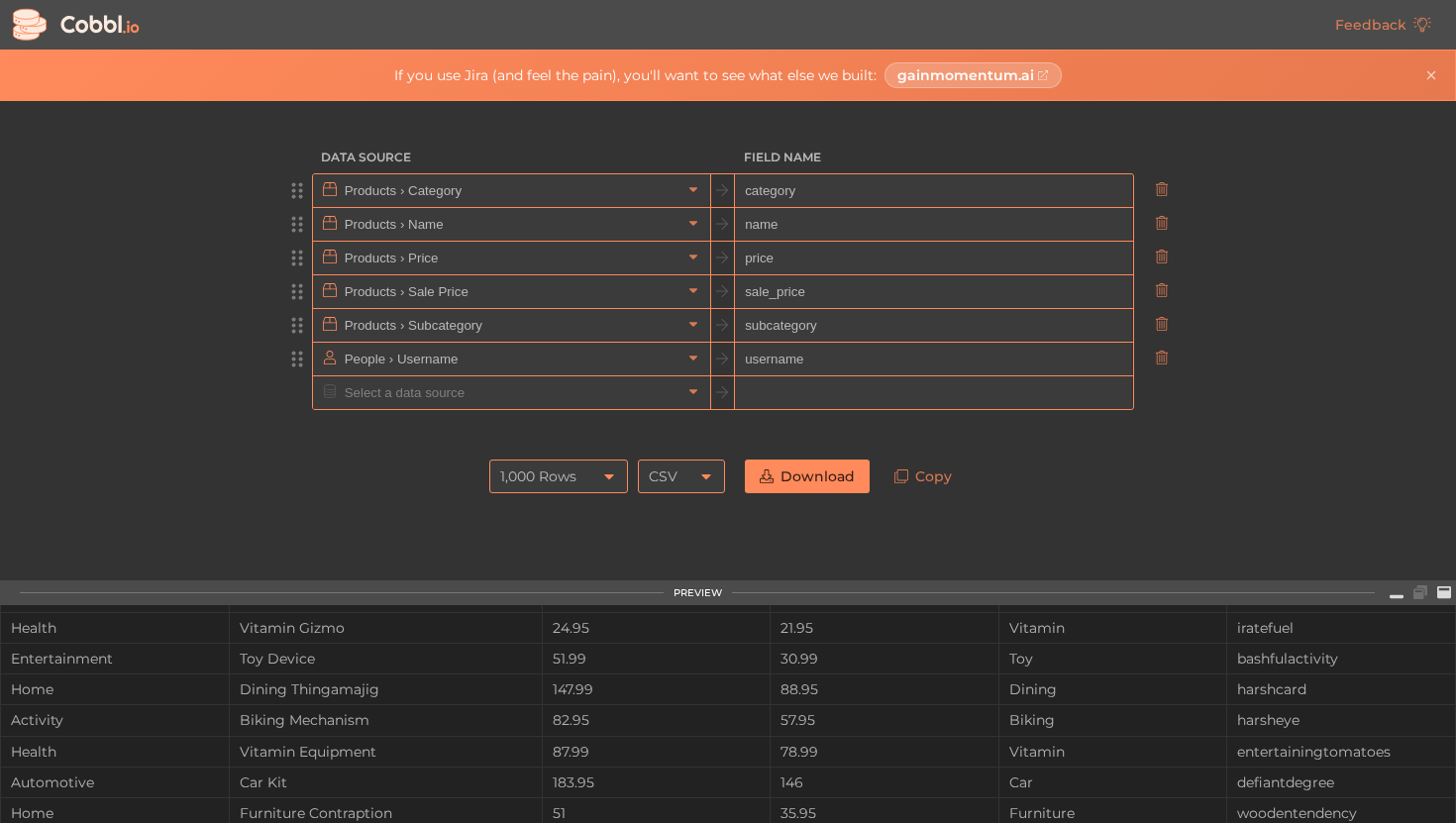 scroll, scrollTop: 590, scrollLeft: 0, axis: vertical 